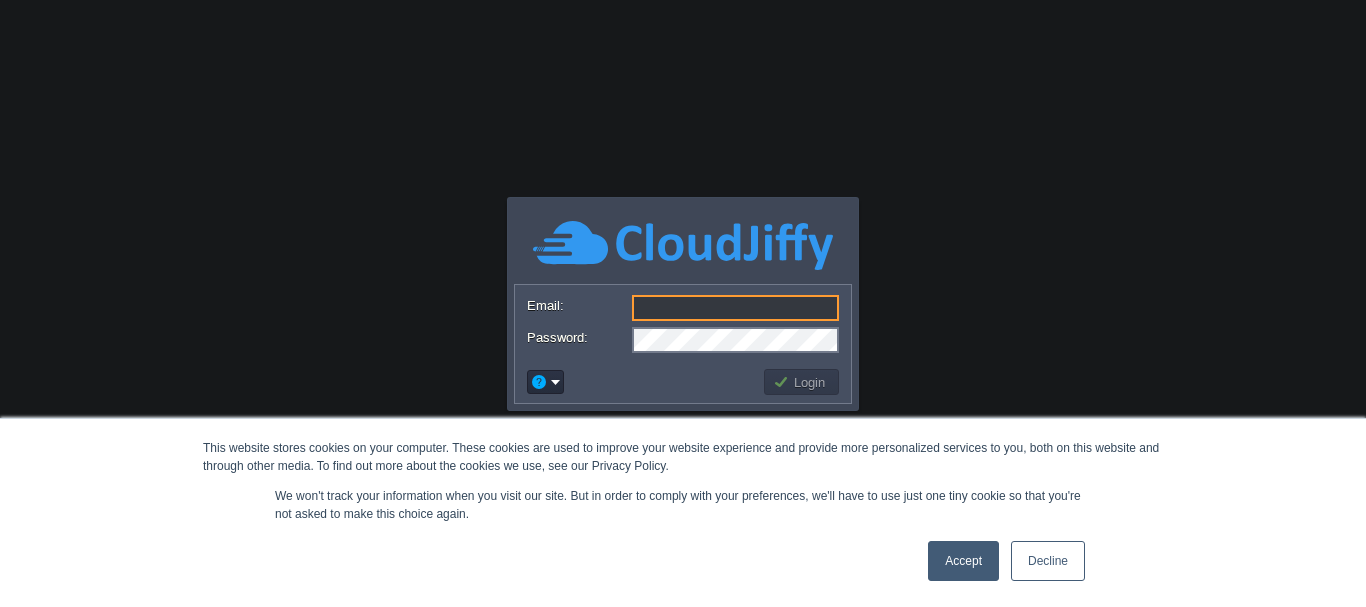 scroll, scrollTop: 0, scrollLeft: 0, axis: both 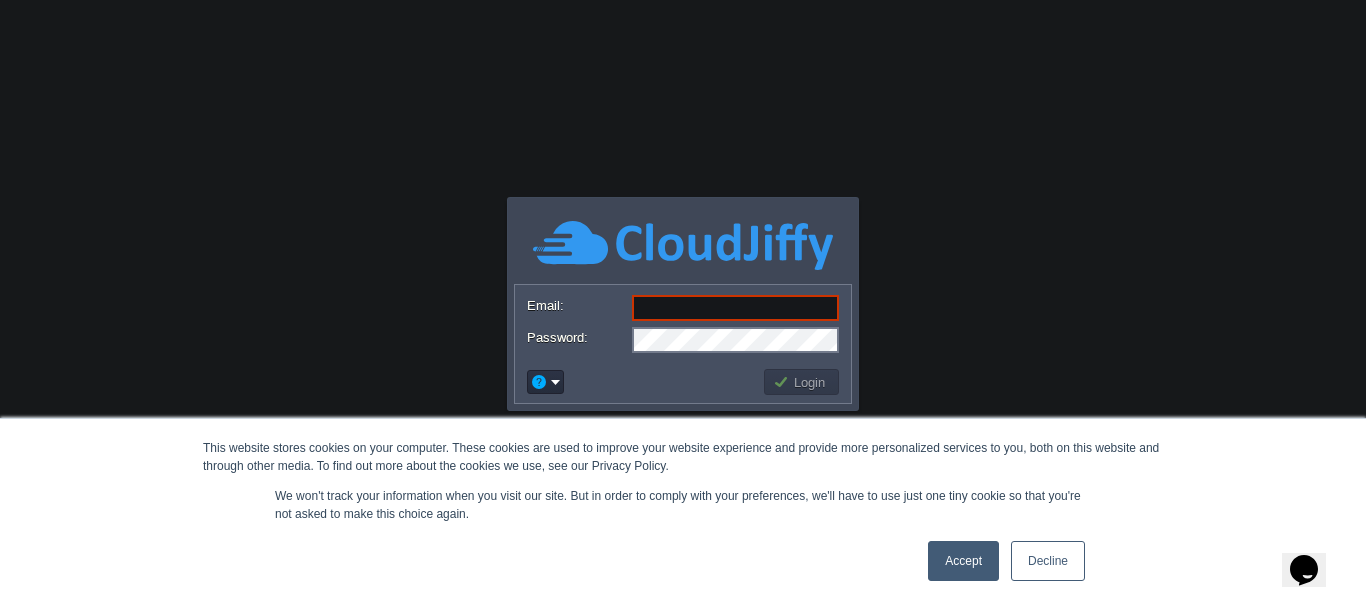 click on "Accept" at bounding box center [963, 561] 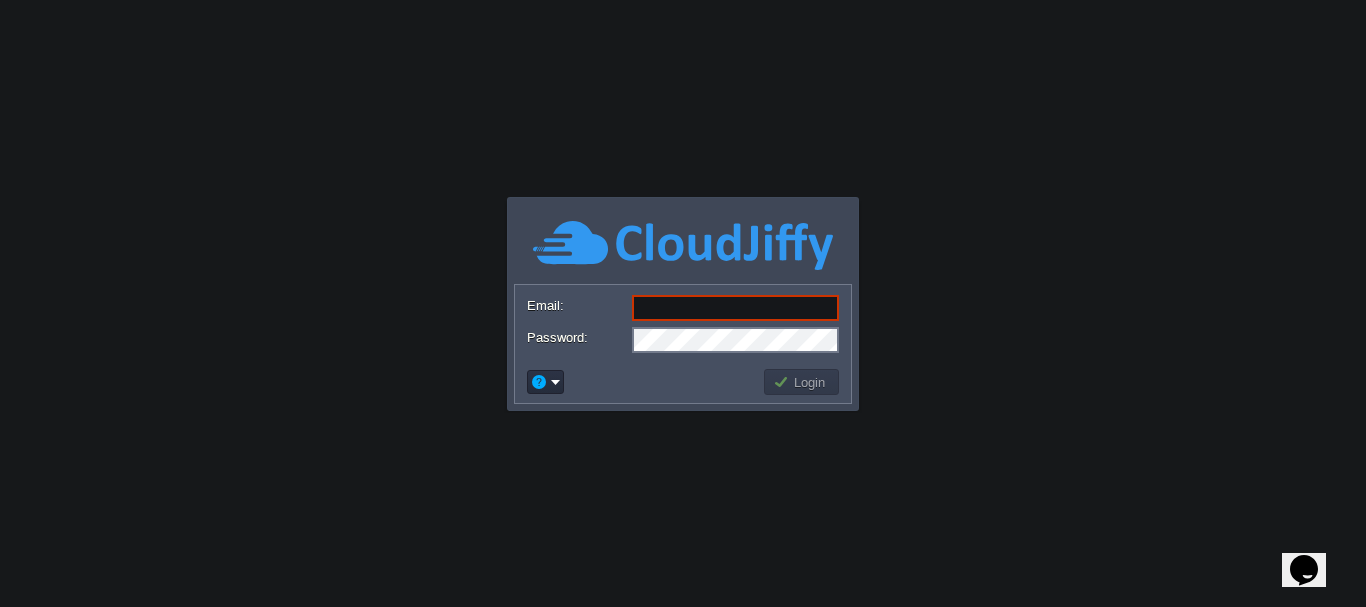 scroll, scrollTop: 0, scrollLeft: 0, axis: both 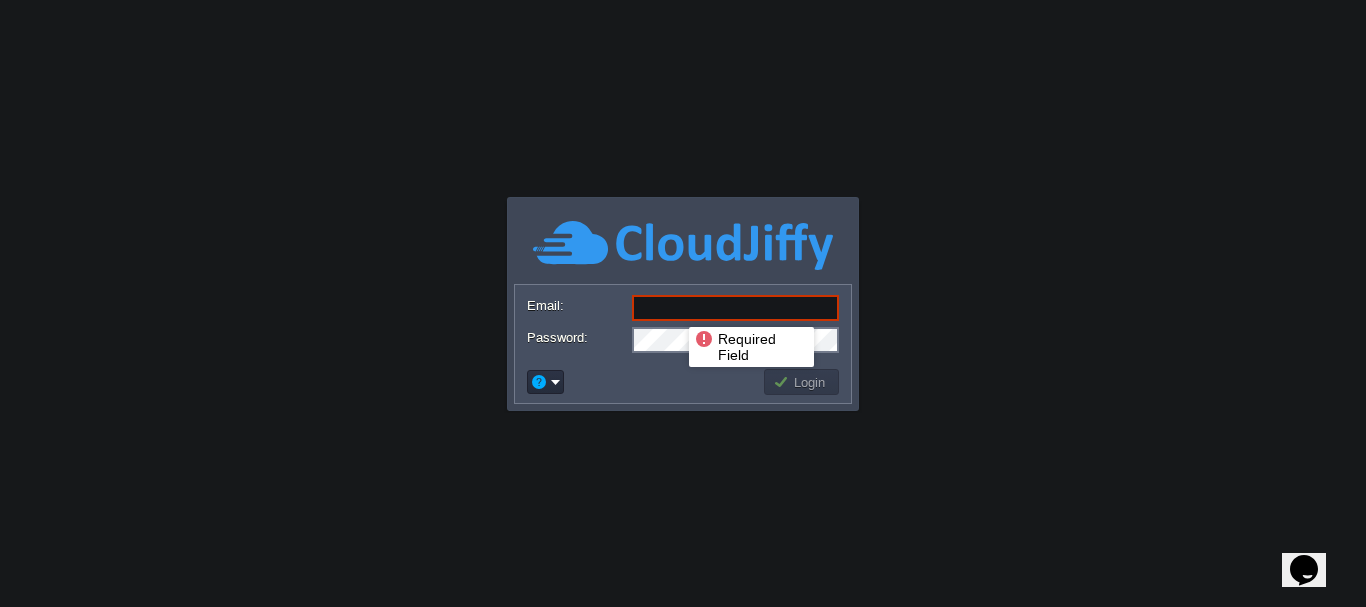 click on "Email:" at bounding box center (735, 308) 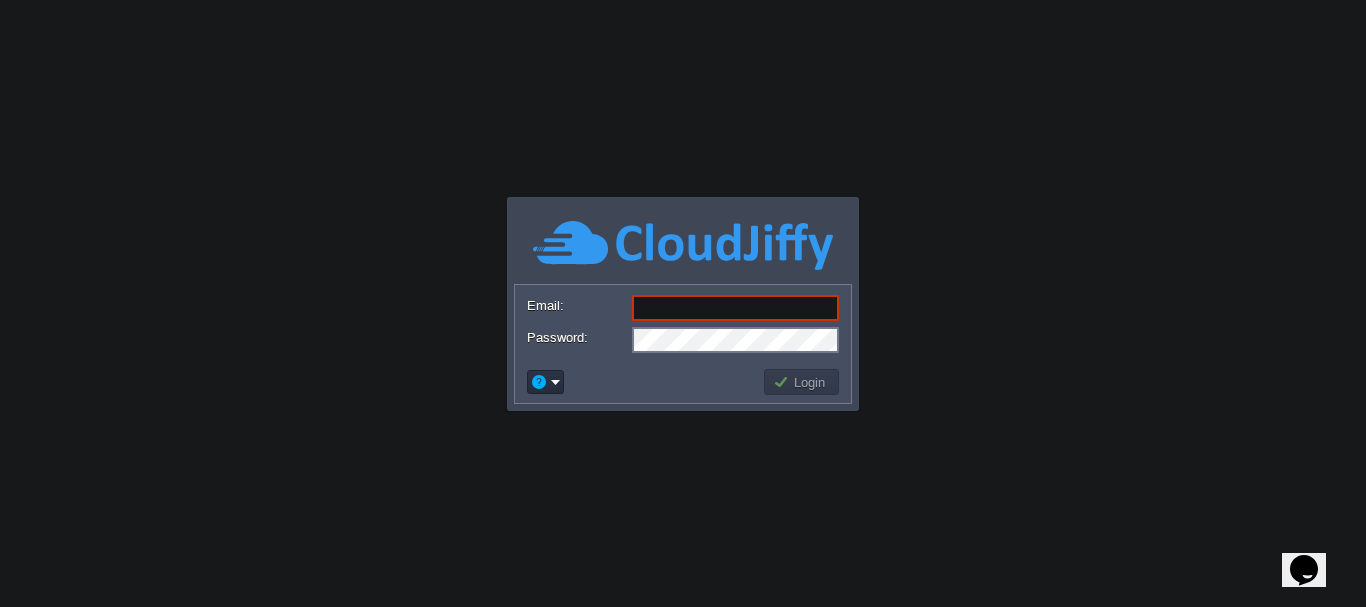 type on "[DOMAIN_NAME][EMAIL_ADDRESS][DOMAIN_NAME]" 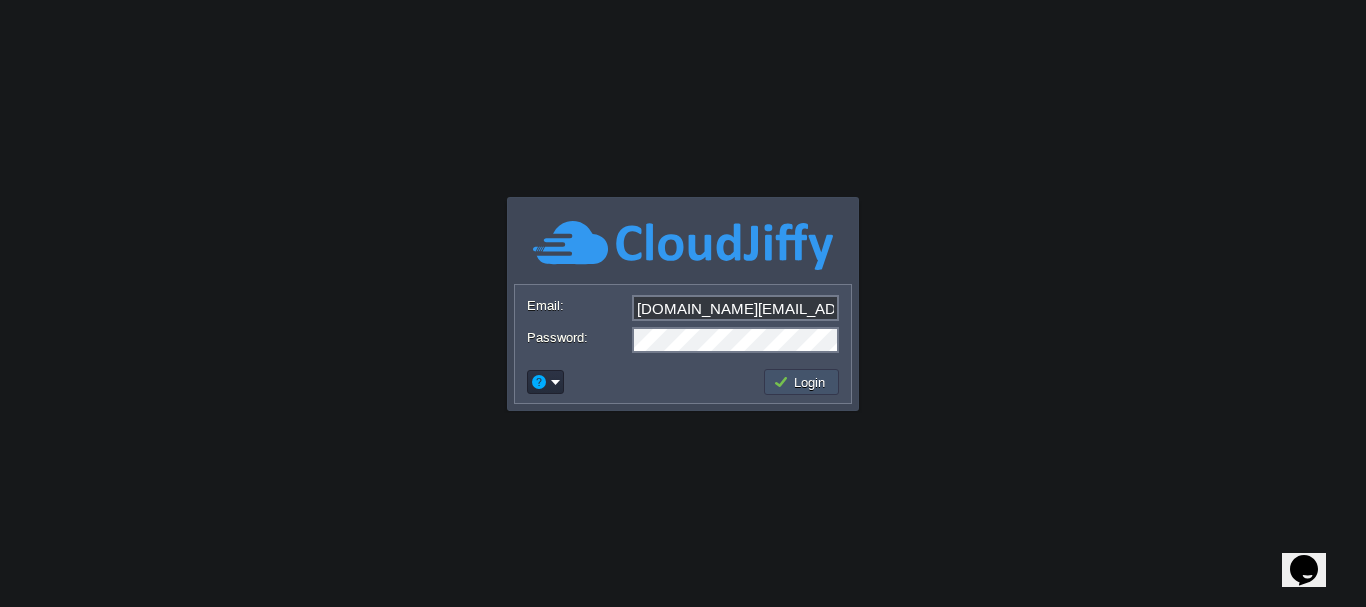 click on "Login" at bounding box center (802, 382) 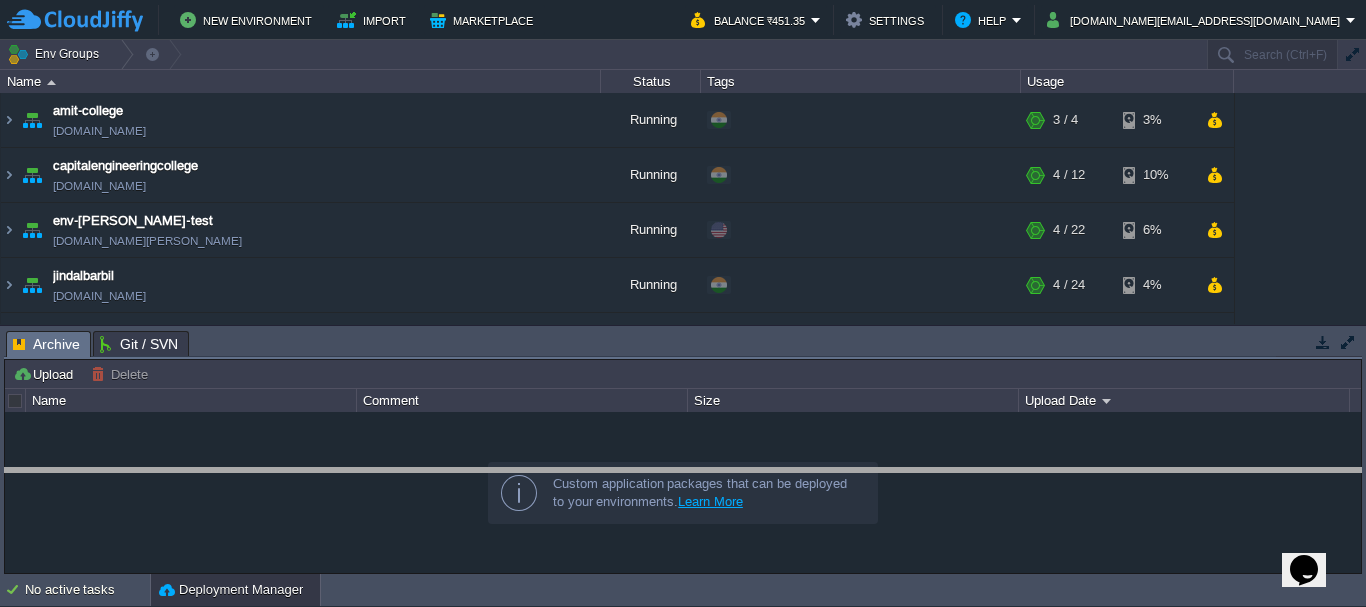 drag, startPoint x: 324, startPoint y: 340, endPoint x: 297, endPoint y: 511, distance: 173.11845 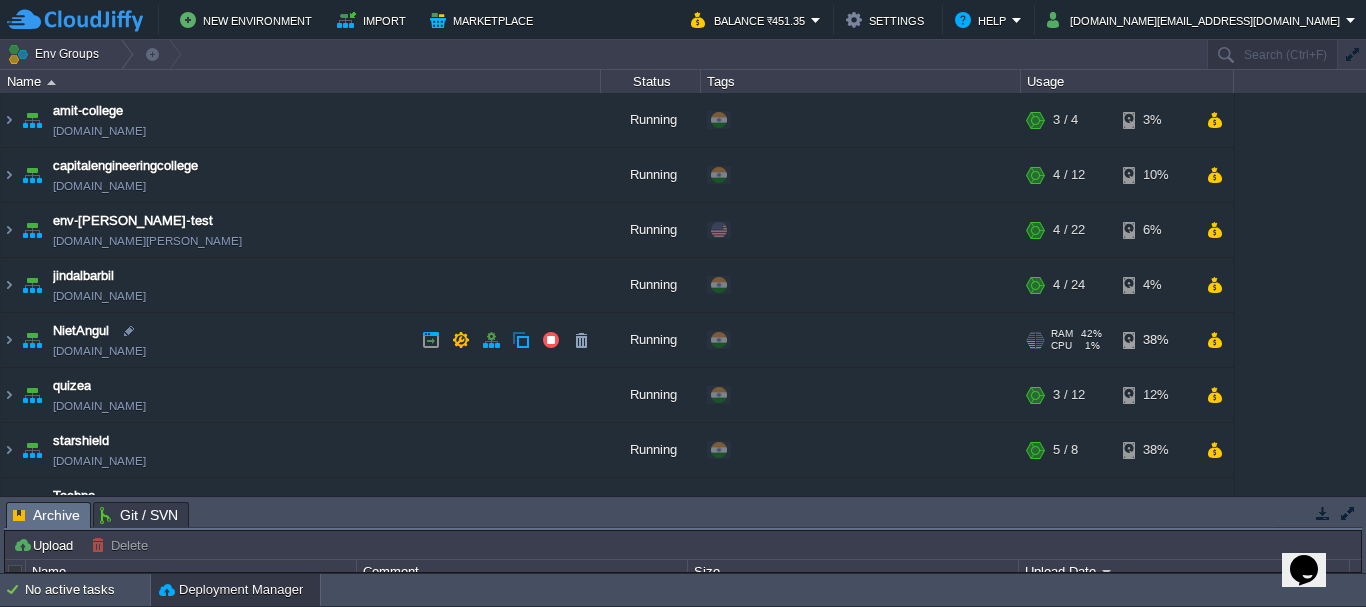 scroll, scrollTop: 148, scrollLeft: 0, axis: vertical 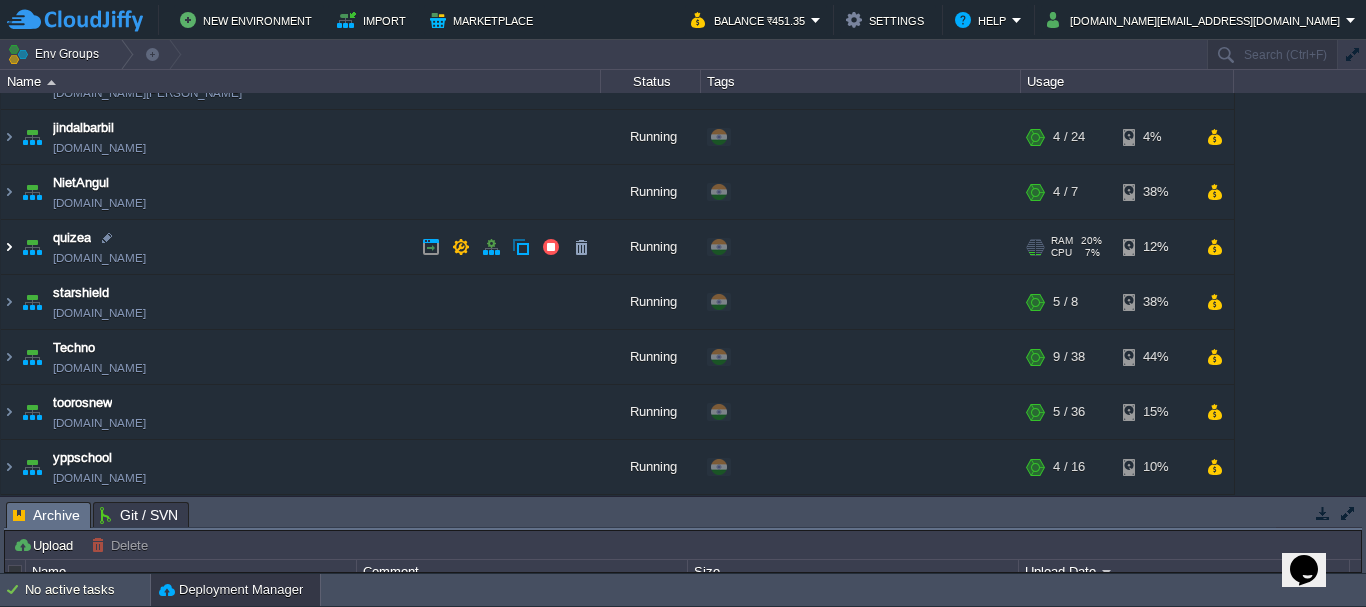 click at bounding box center [9, 247] 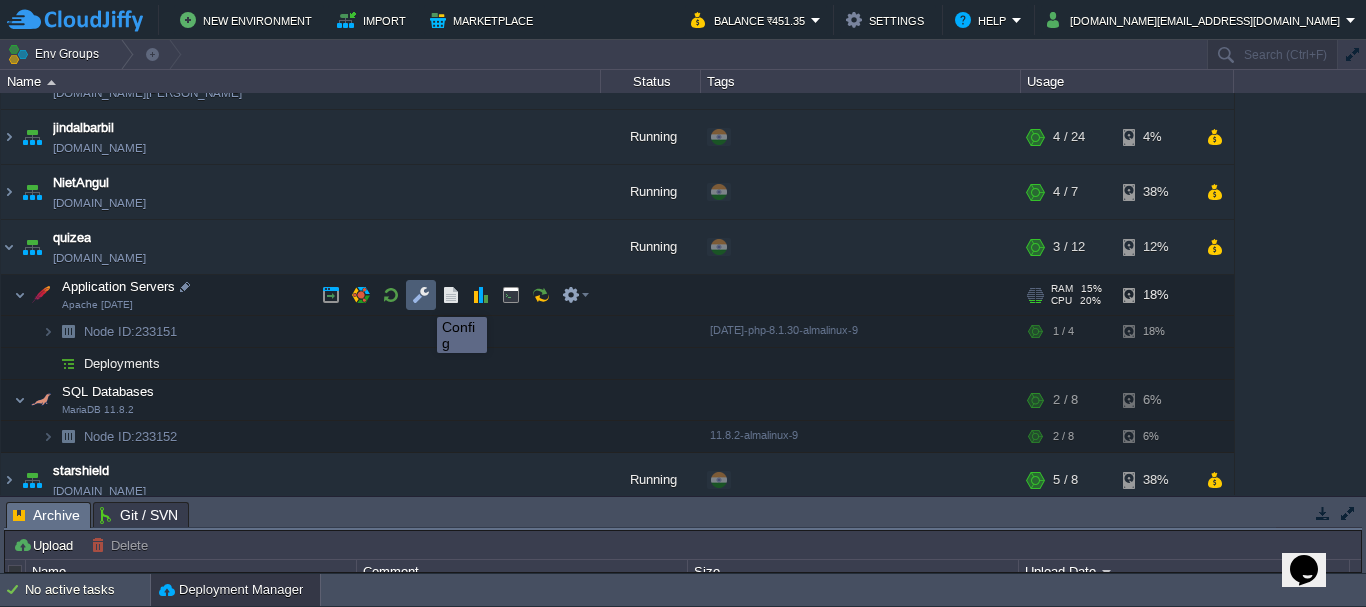 click at bounding box center [421, 295] 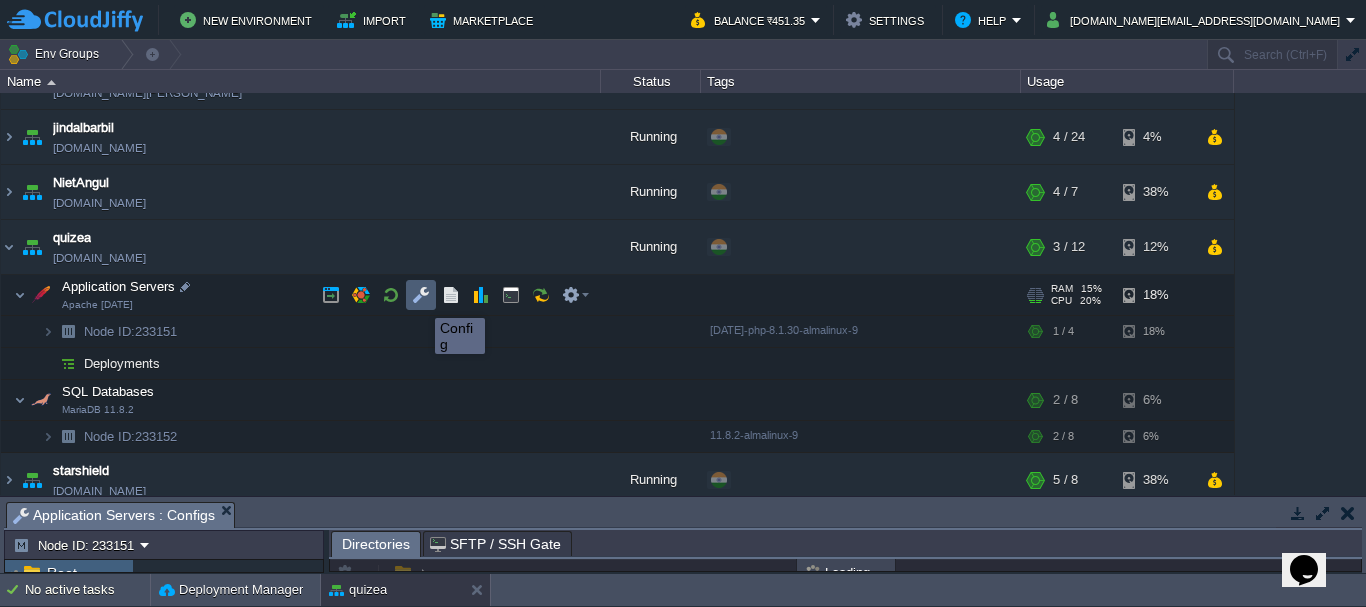 scroll, scrollTop: 4, scrollLeft: 0, axis: vertical 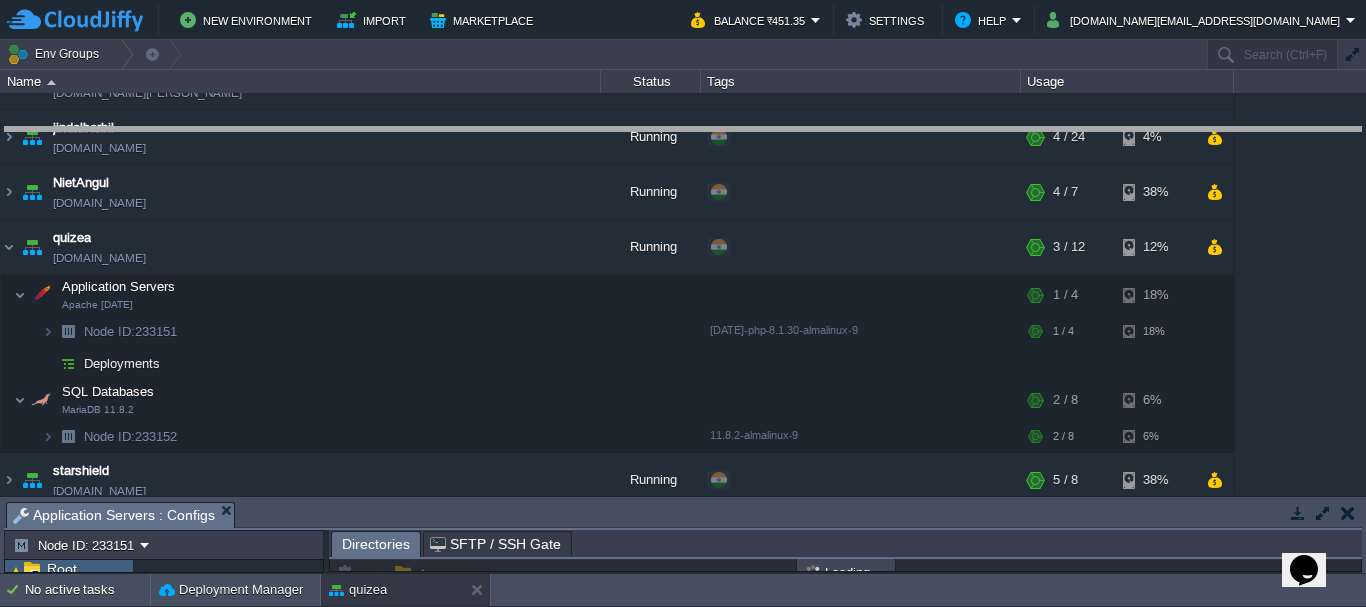drag, startPoint x: 456, startPoint y: 506, endPoint x: 479, endPoint y: 131, distance: 375.70468 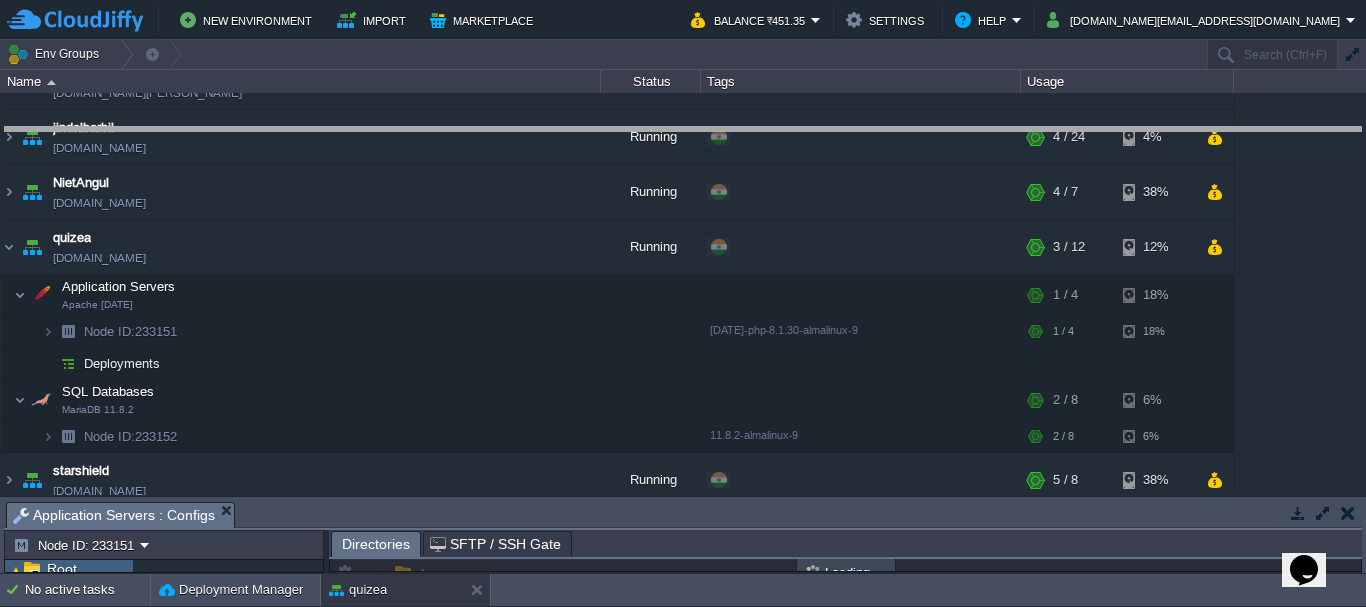 click on "New Environment Import Marketplace Bonus ₹0.00 Upgrade Account Balance ₹451.35 Settings Help [DOMAIN_NAME][EMAIL_ADDRESS][DOMAIN_NAME]       Env Groups                     Search (Ctrl+F)         auto-gen Name Status Tags Usage amit-college [DOMAIN_NAME] Running                                 + Add to Env Group                                                                                                                                                            RAM                 40%                                         CPU                 2%                             3 / 4                    3%       capitalengineeringcollege [DOMAIN_NAME] Running                                 + Add to Env Group                                                                                                                                                            RAM                 29%                                         CPU                 1%" at bounding box center (683, 303) 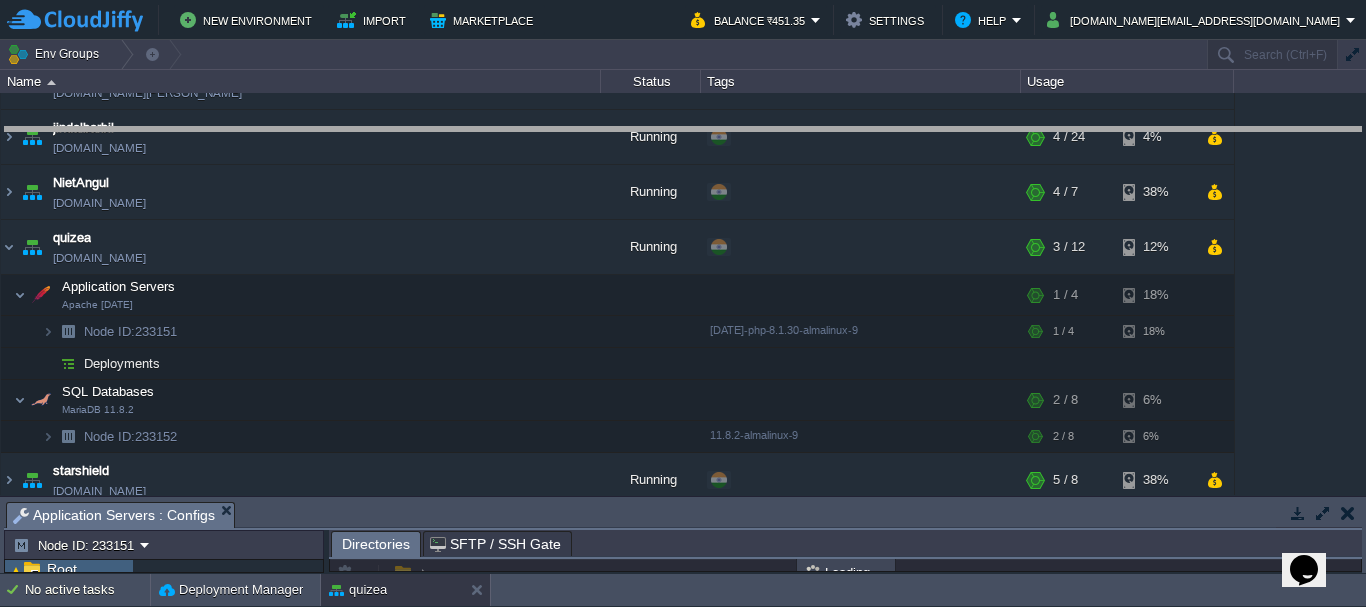 scroll, scrollTop: 0, scrollLeft: 0, axis: both 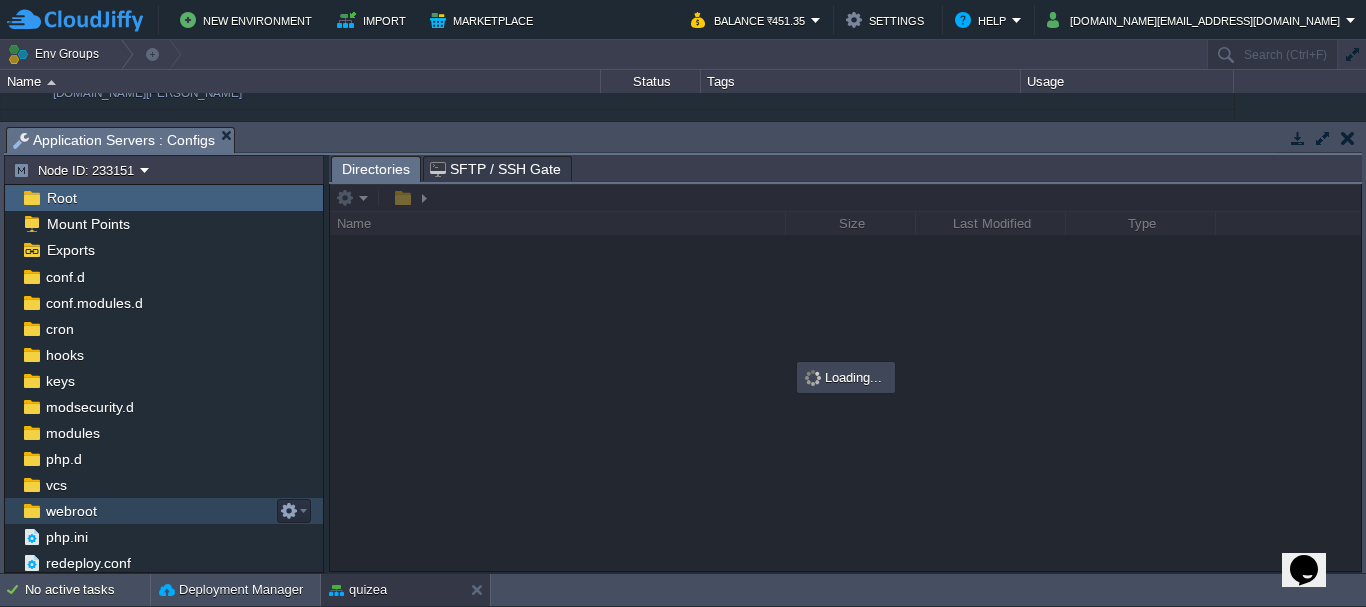 click on "webroot" at bounding box center (71, 511) 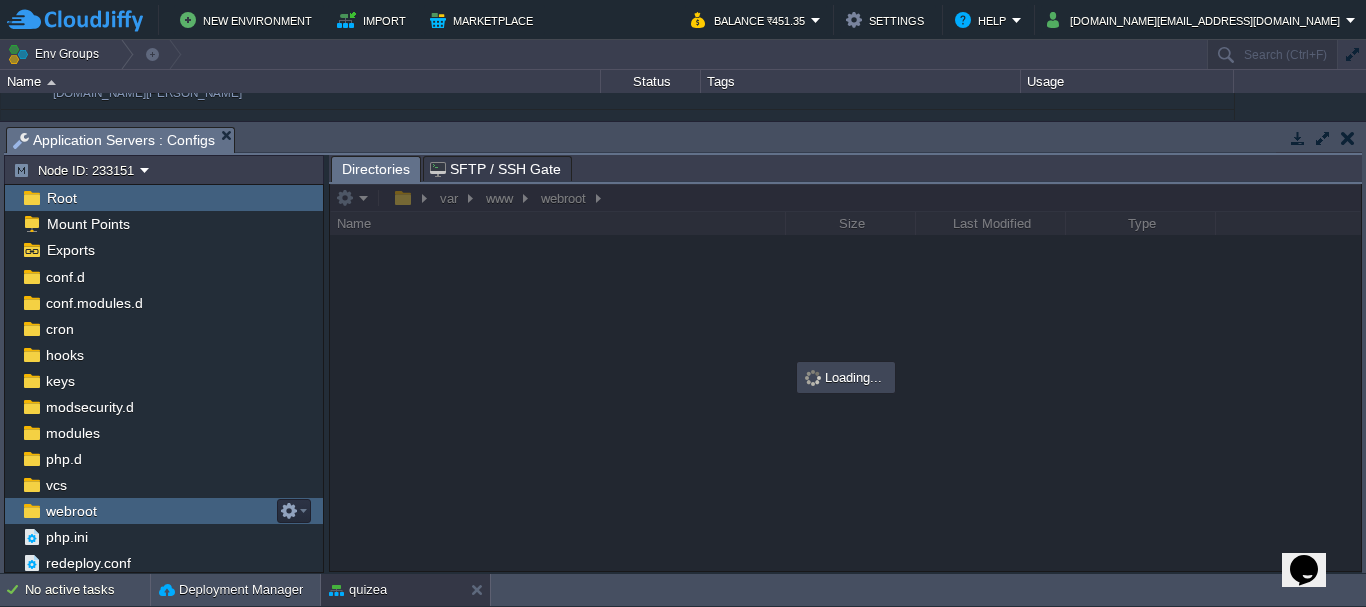 click on "webroot" at bounding box center (71, 511) 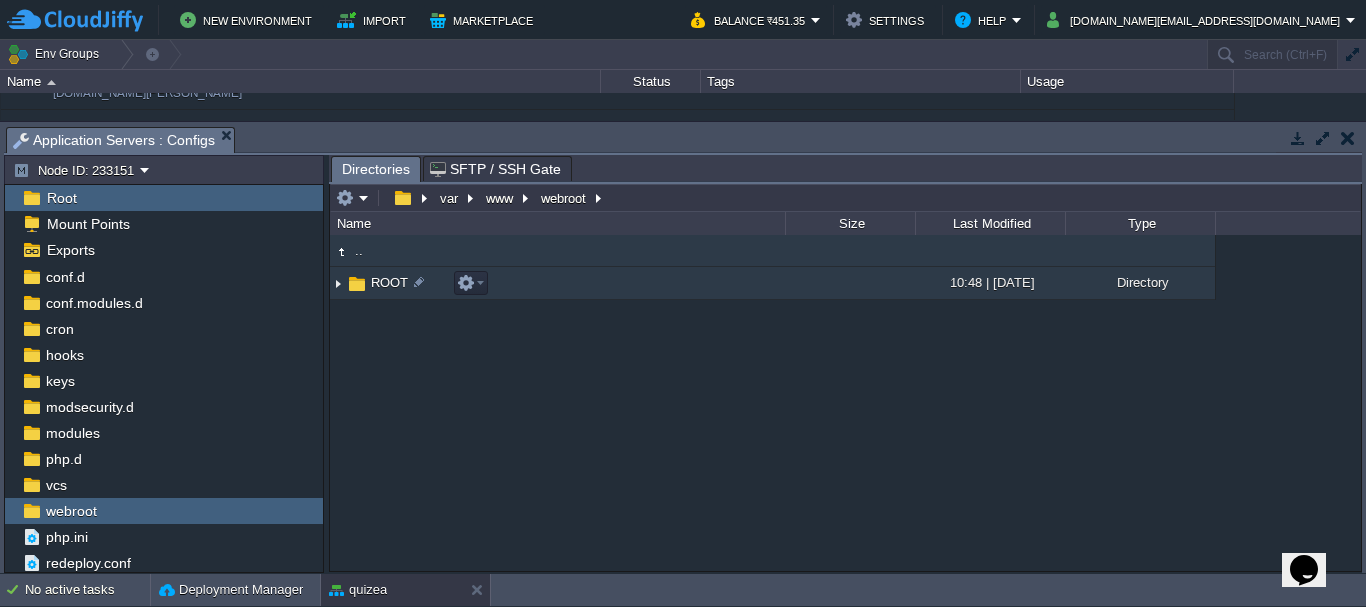 click at bounding box center [338, 283] 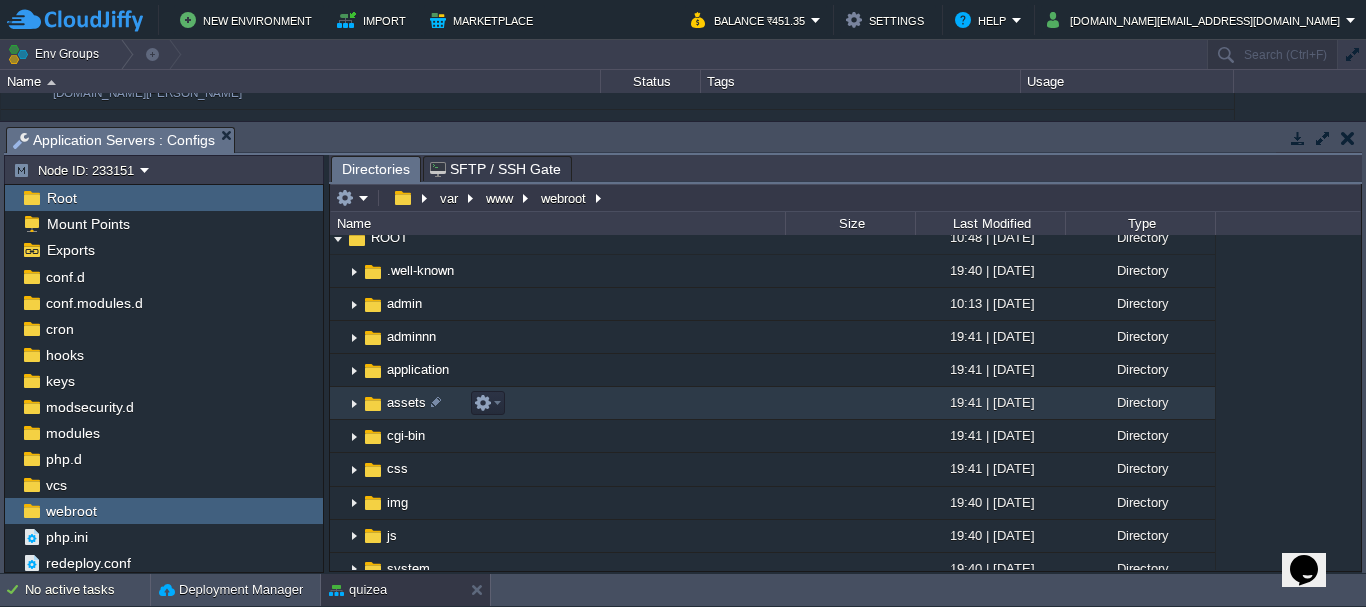 scroll, scrollTop: 0, scrollLeft: 0, axis: both 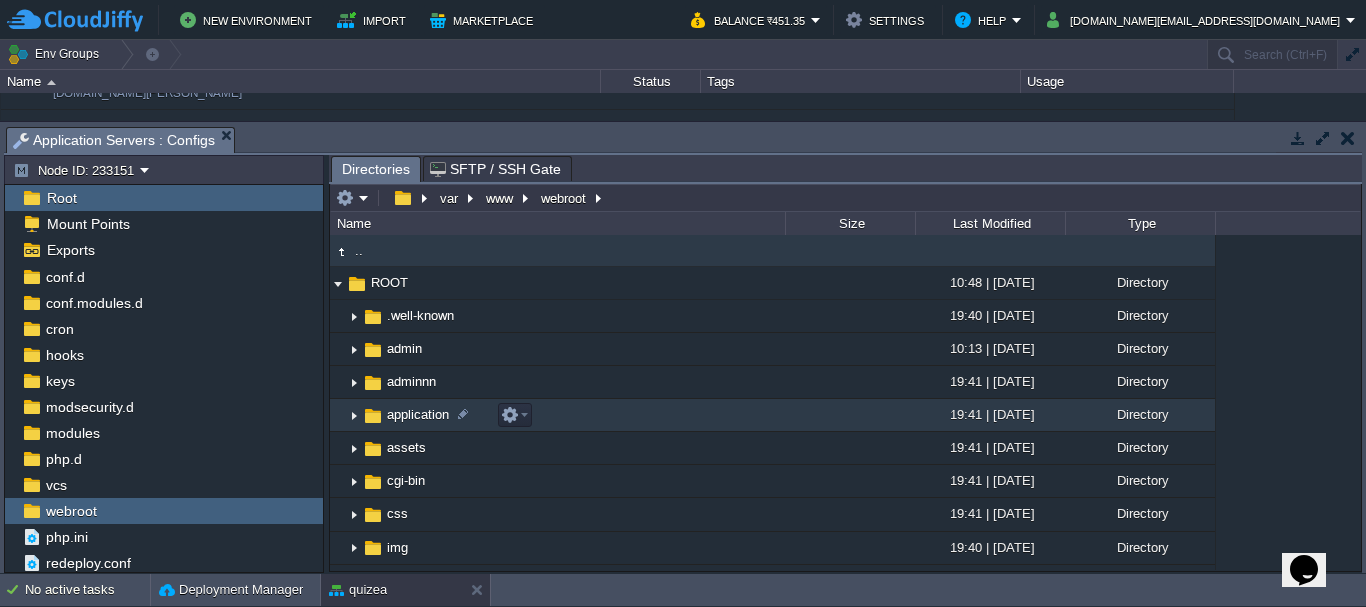 click on "application" at bounding box center [557, 415] 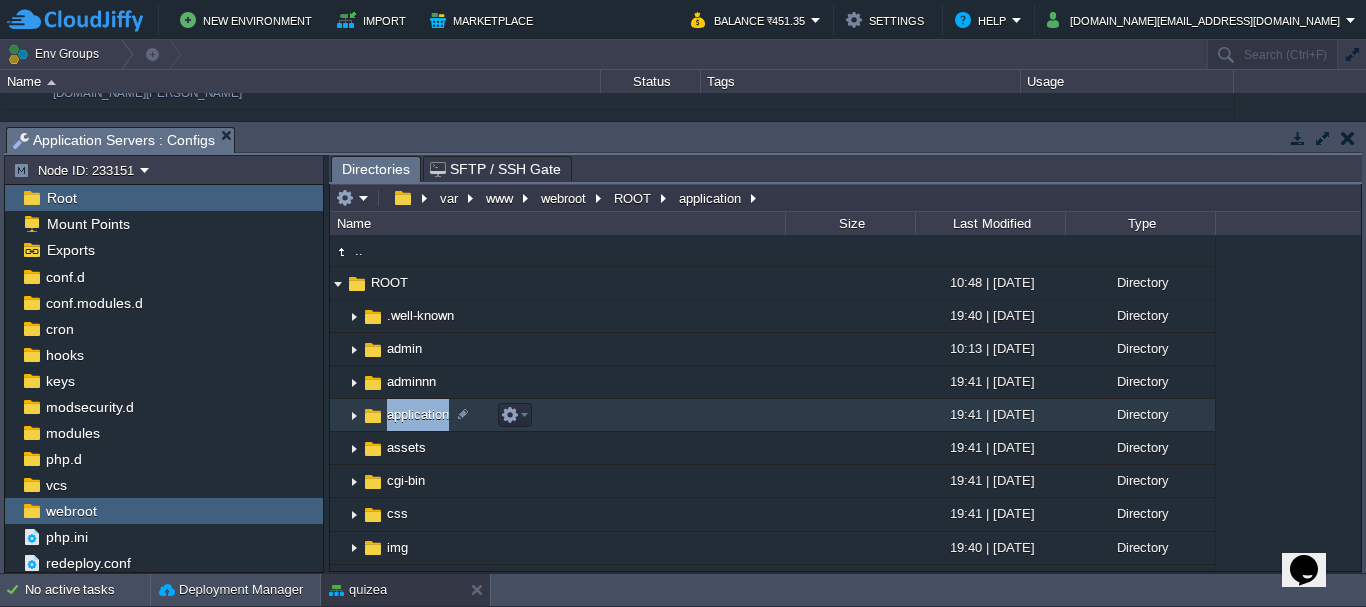click on "application" at bounding box center [557, 415] 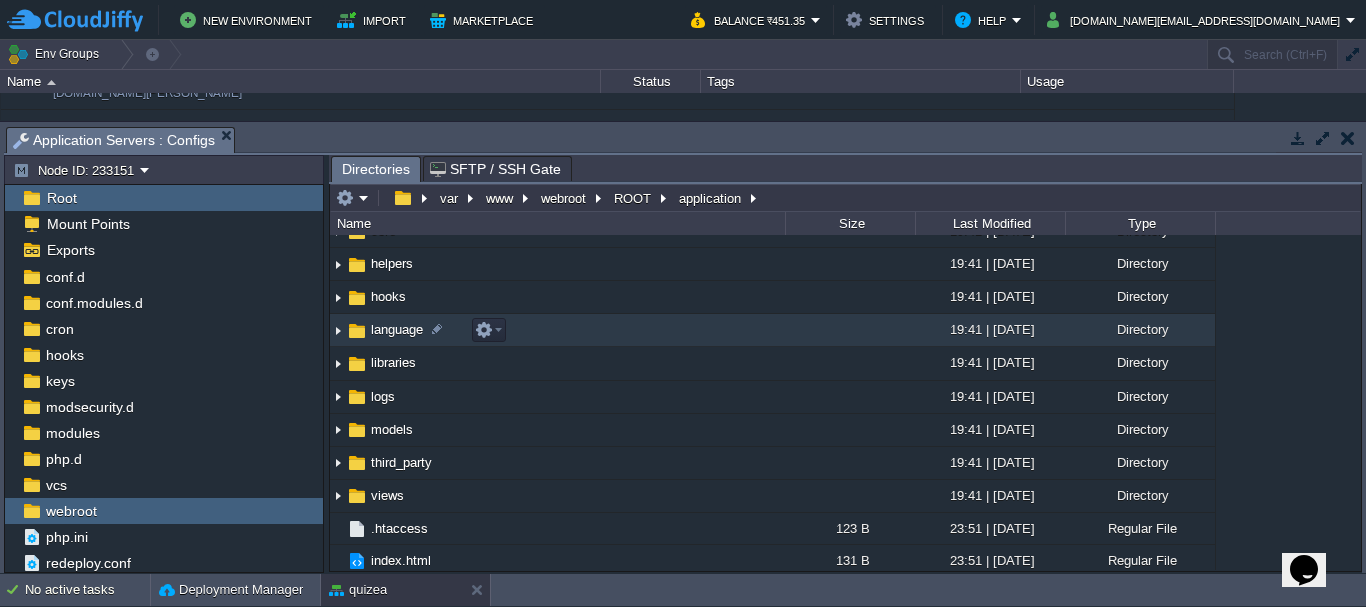scroll, scrollTop: 156, scrollLeft: 0, axis: vertical 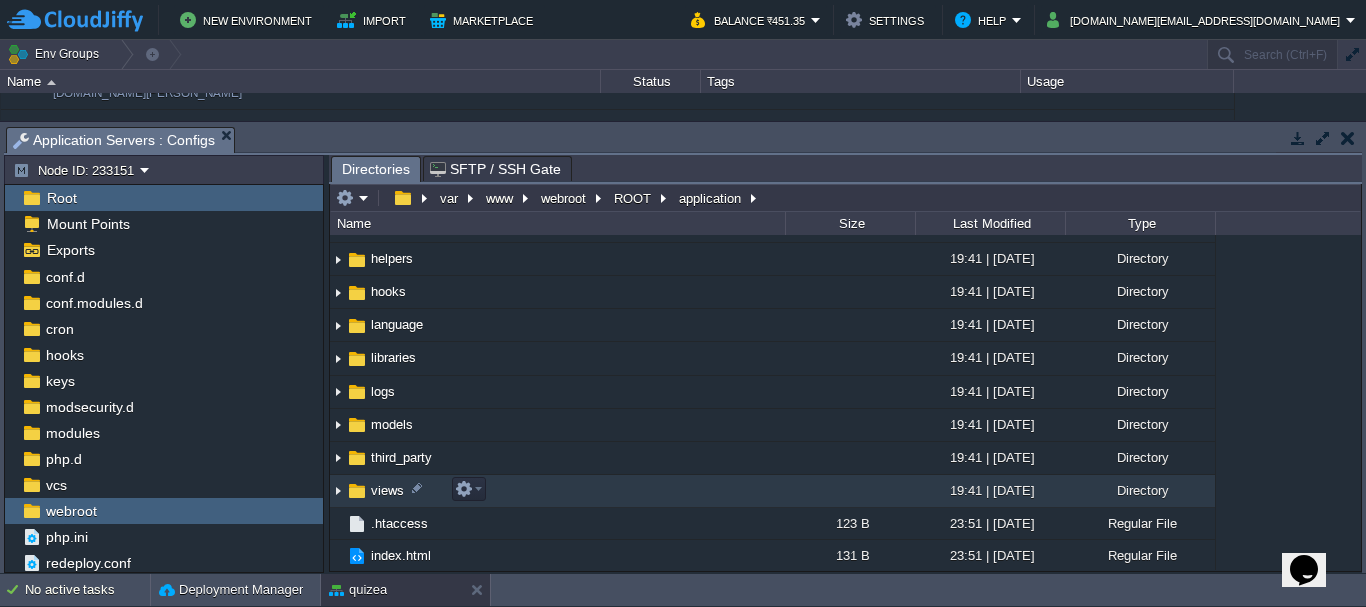 click at bounding box center (338, 491) 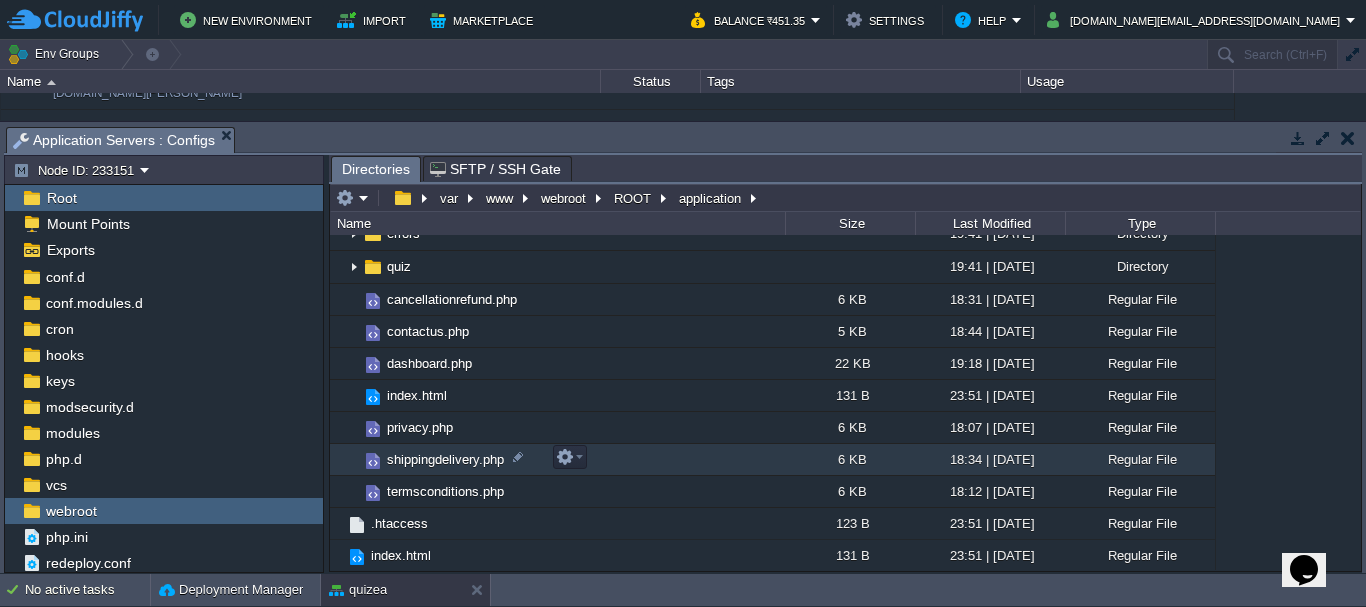 scroll, scrollTop: 379, scrollLeft: 0, axis: vertical 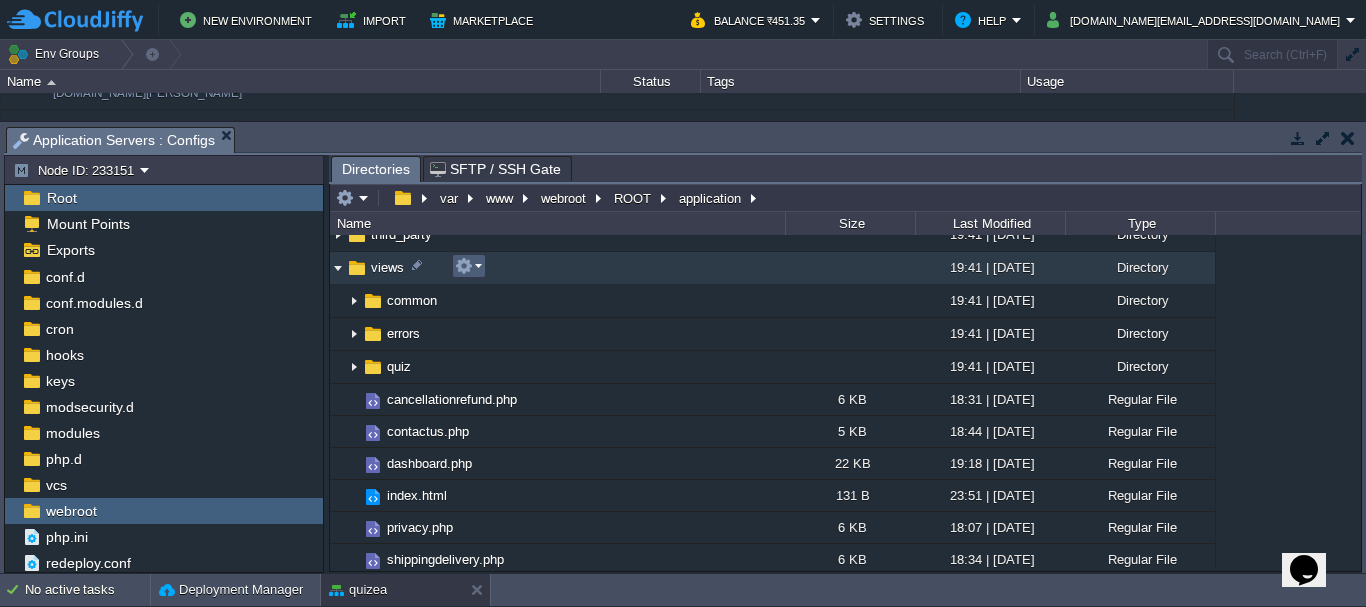 click at bounding box center (469, 266) 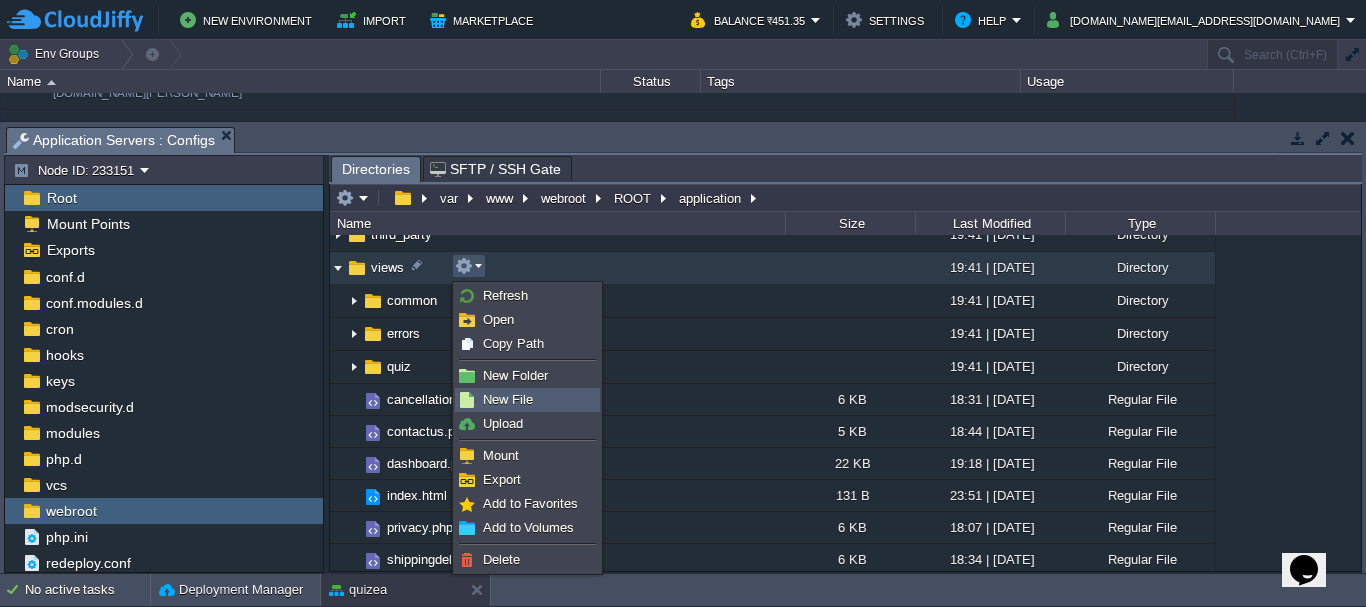 click on "New File" at bounding box center (508, 399) 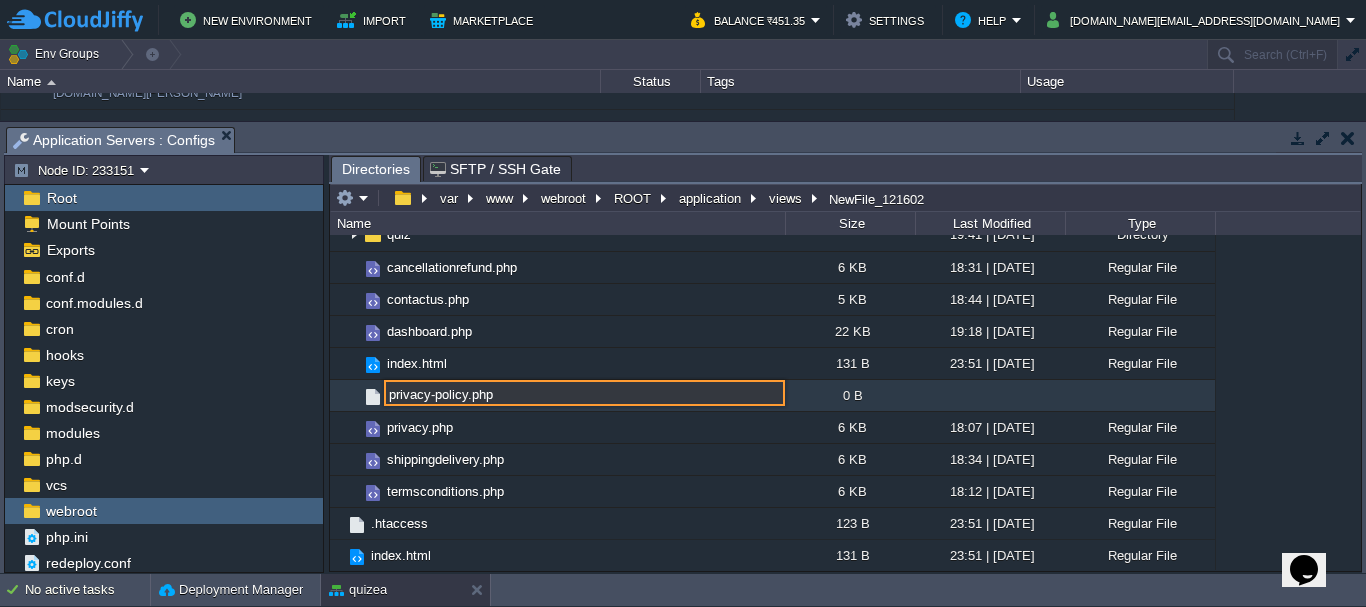 type on "privacy-policy.php" 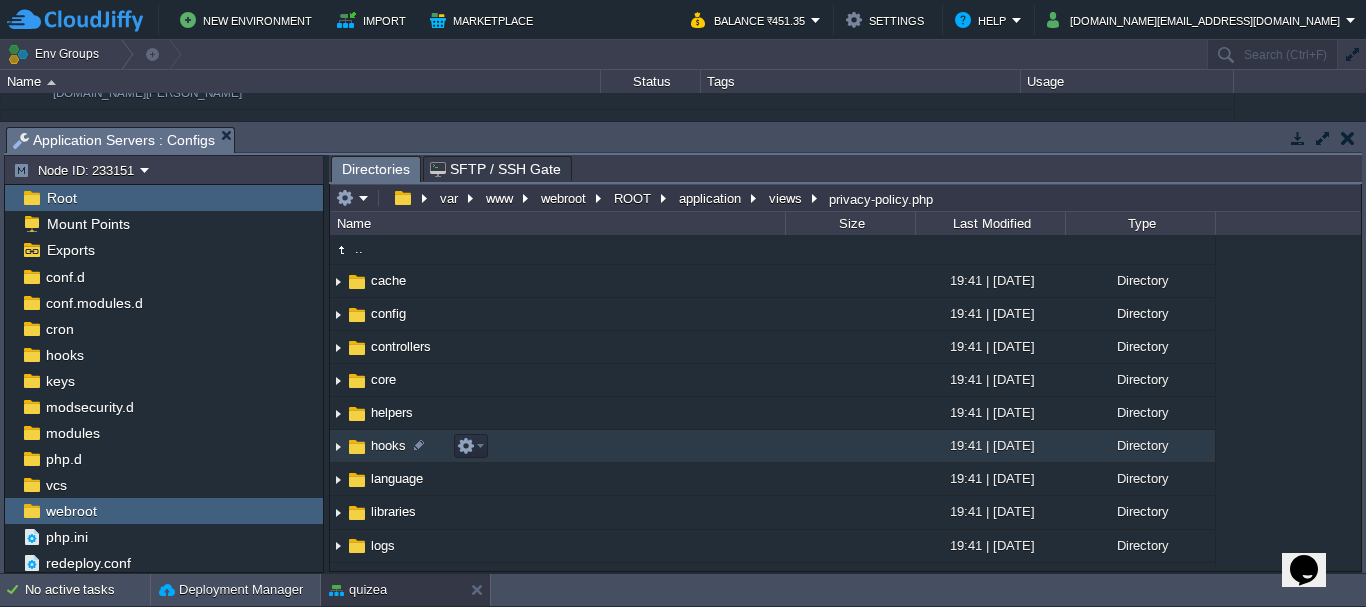 scroll, scrollTop: 0, scrollLeft: 0, axis: both 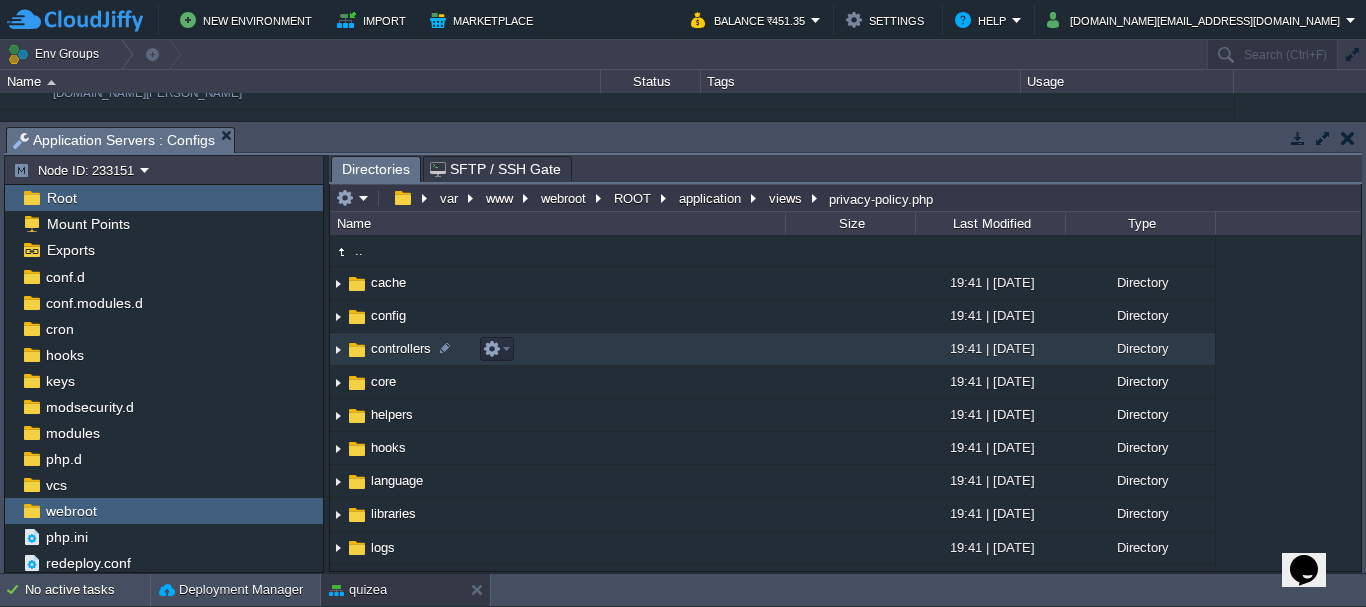 click at bounding box center [338, 349] 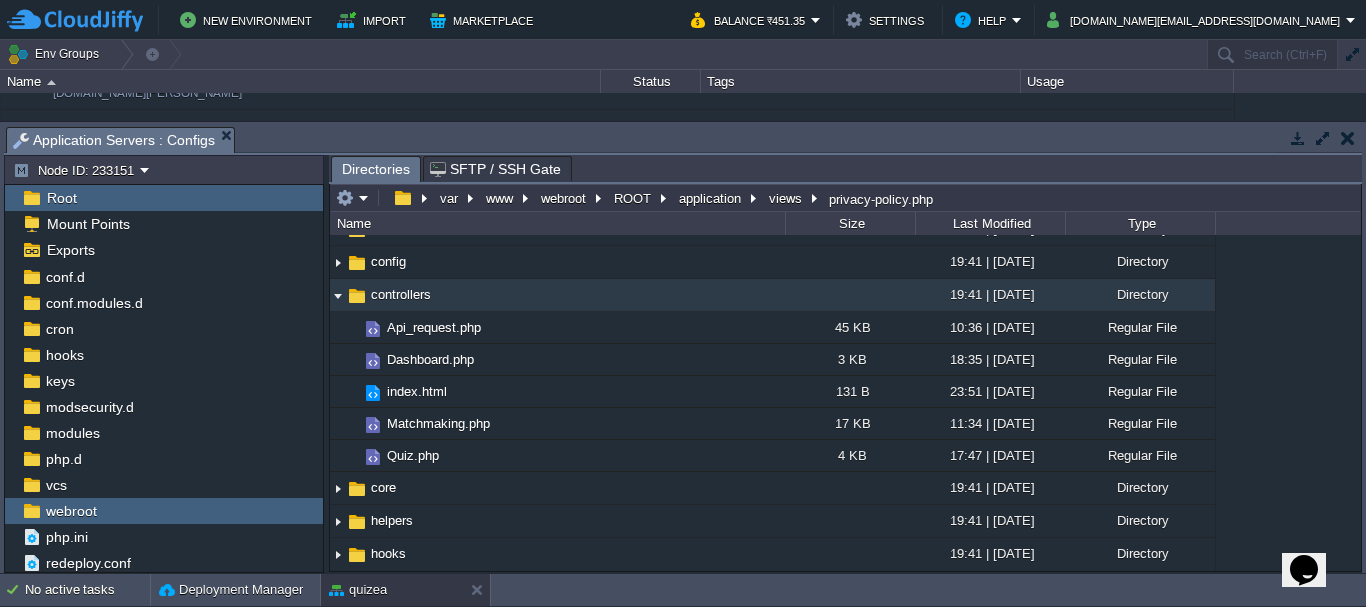 scroll, scrollTop: 100, scrollLeft: 0, axis: vertical 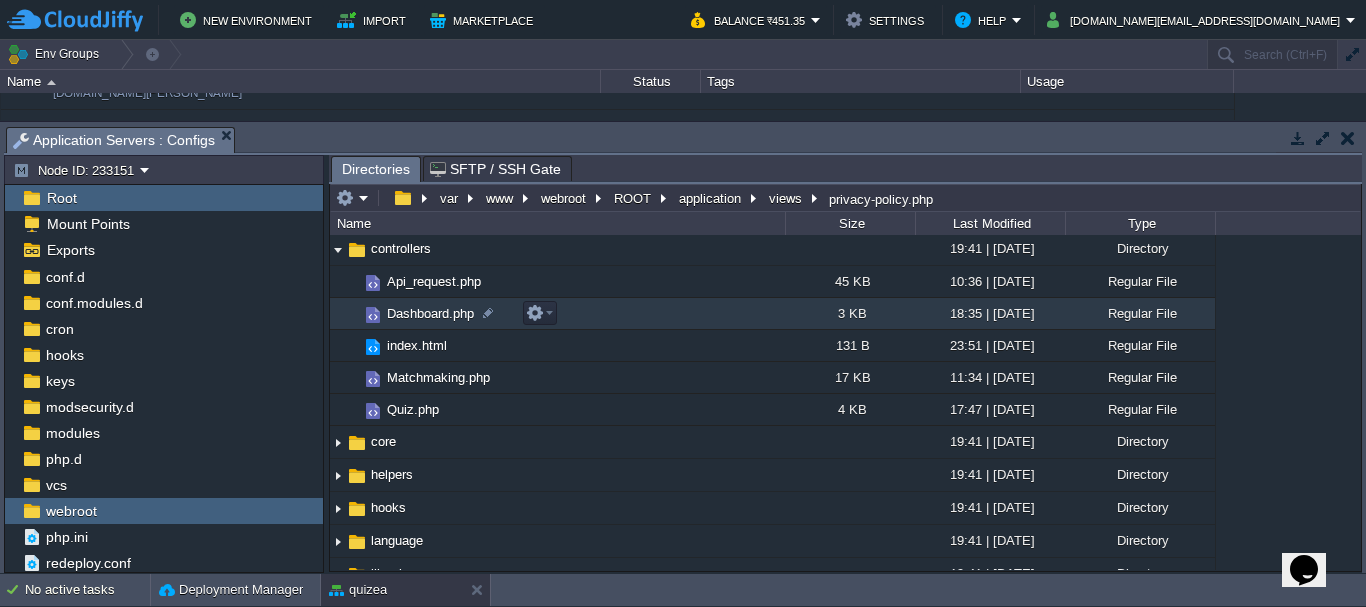 click on "Dashboard.php" at bounding box center [430, 313] 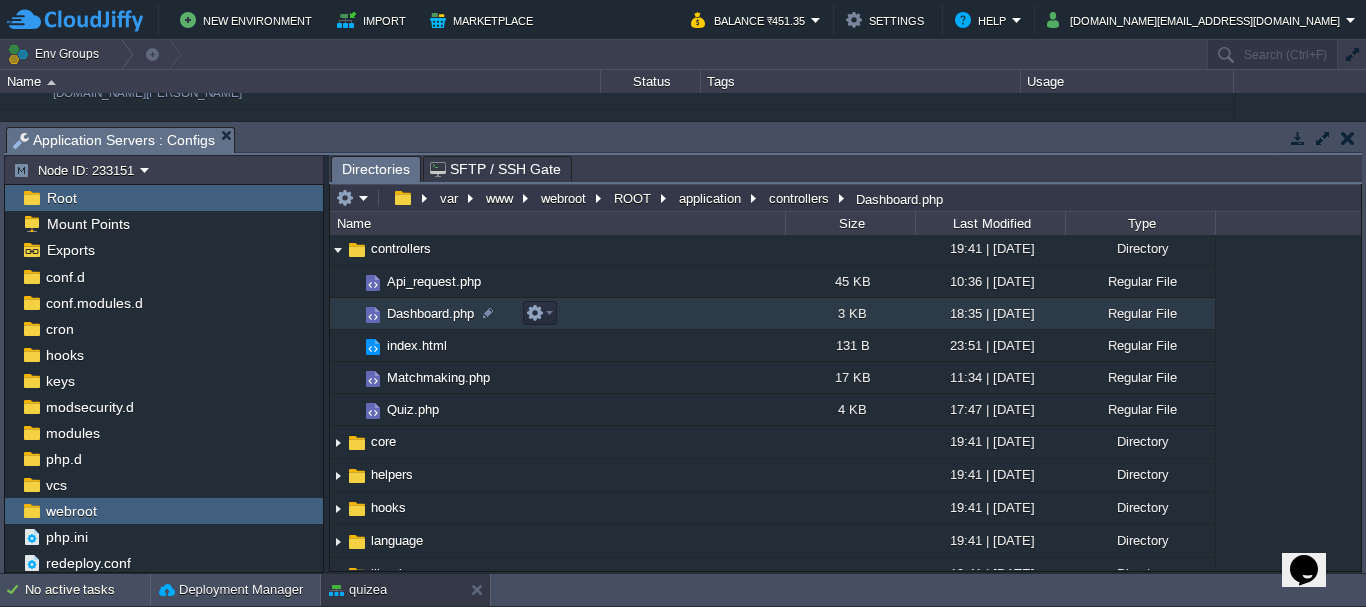click on "Dashboard.php" at bounding box center (430, 313) 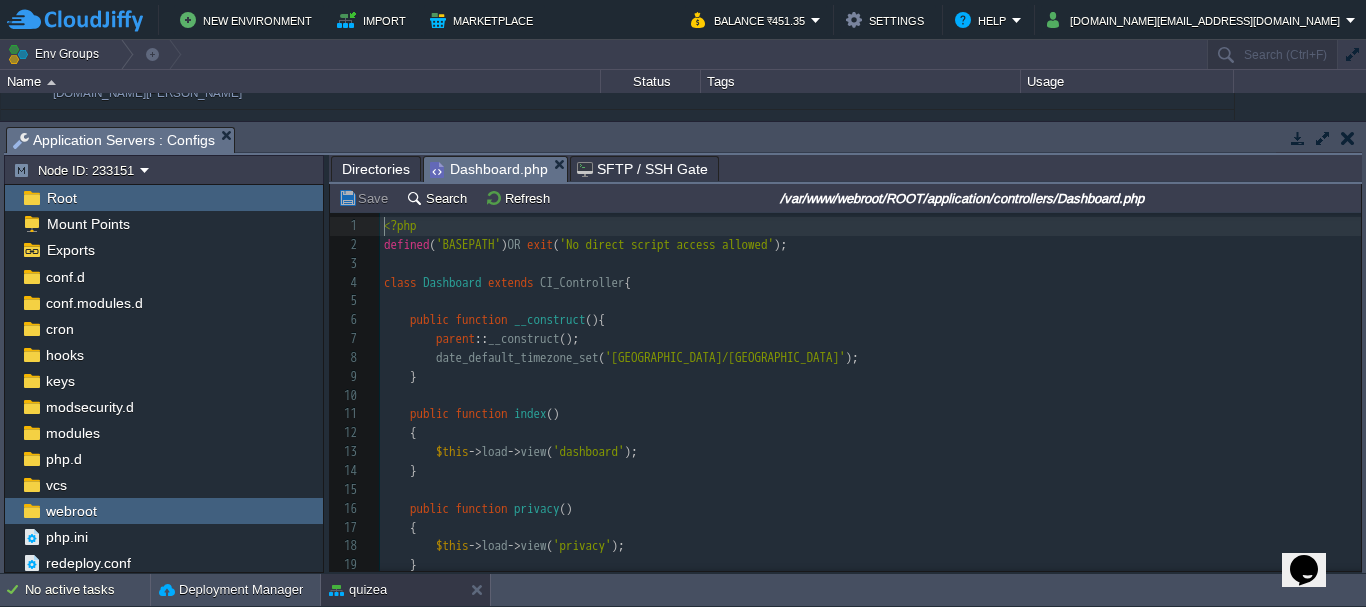 scroll, scrollTop: 7, scrollLeft: 0, axis: vertical 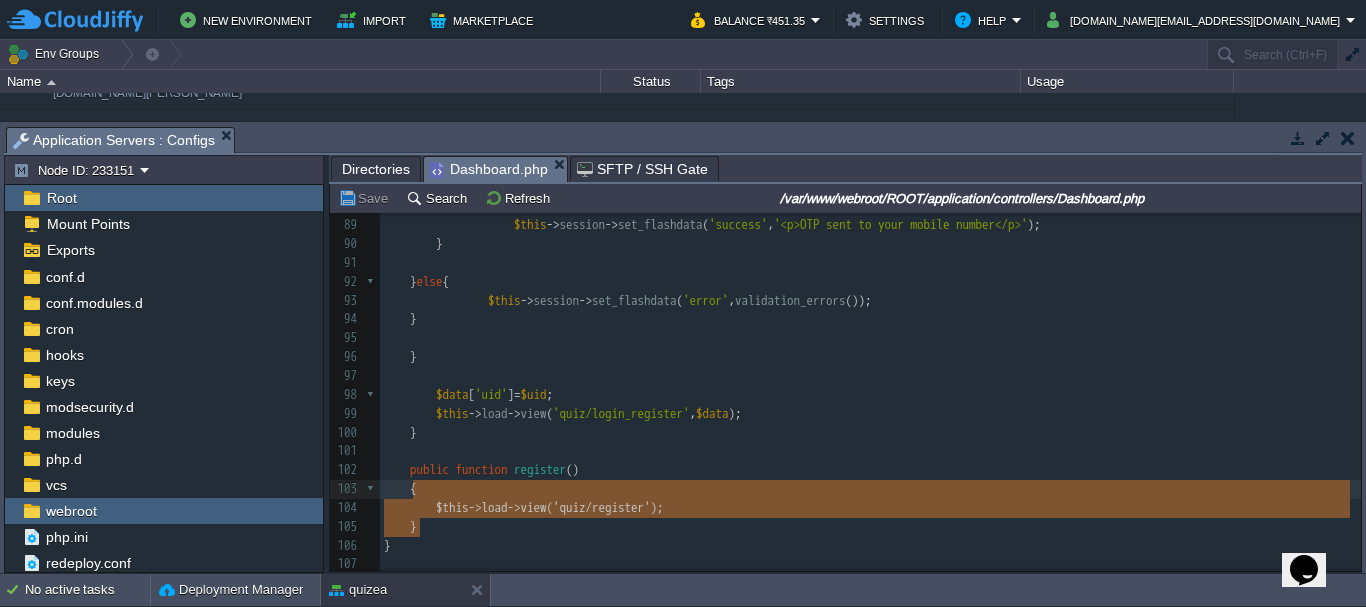 type on "public function register()
{
$this->load->view('quiz/register');
}" 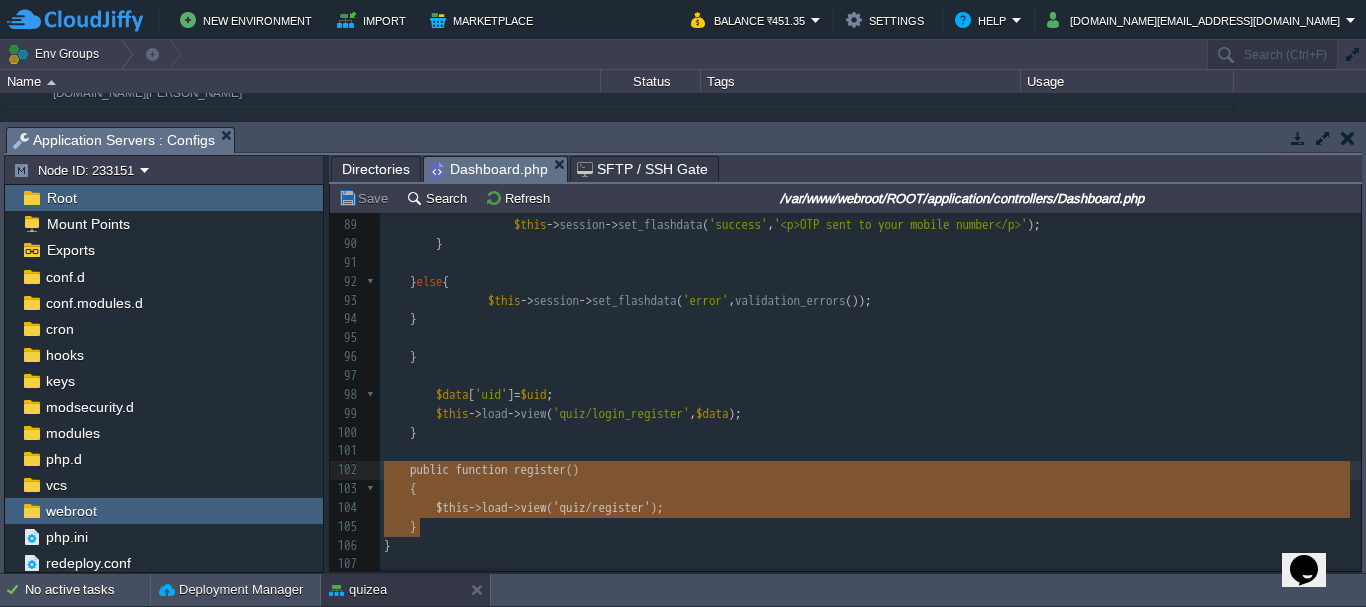 drag, startPoint x: 428, startPoint y: 530, endPoint x: 397, endPoint y: 465, distance: 72.013885 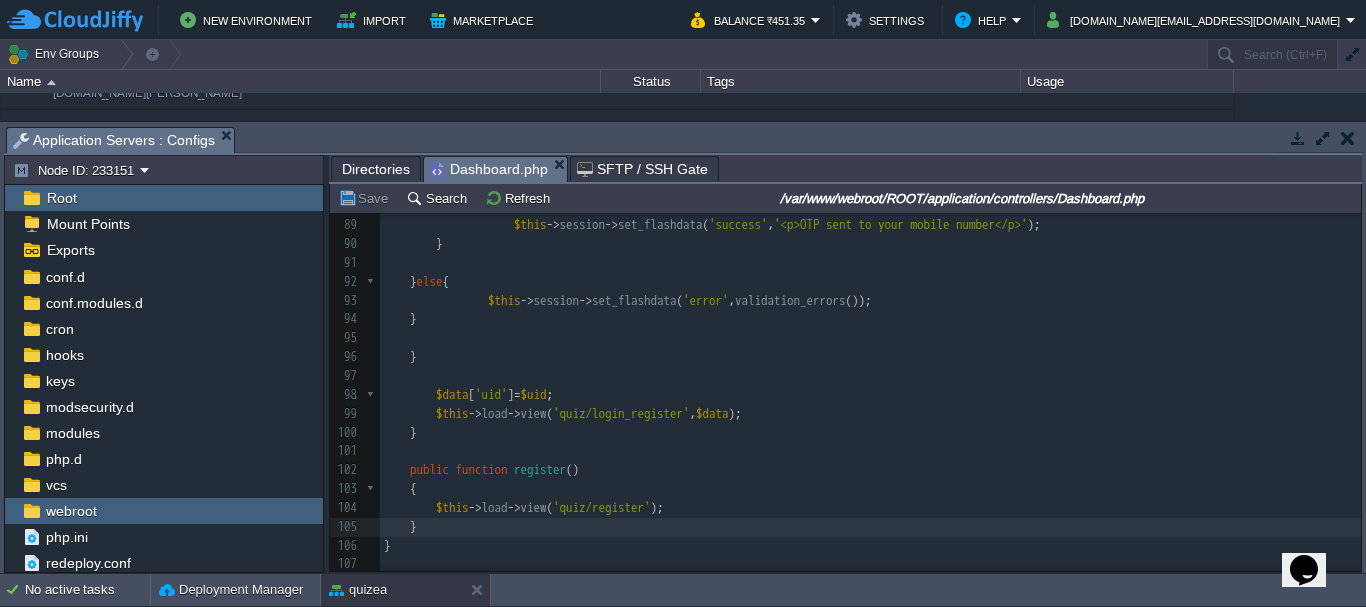 scroll, scrollTop: 1466, scrollLeft: 0, axis: vertical 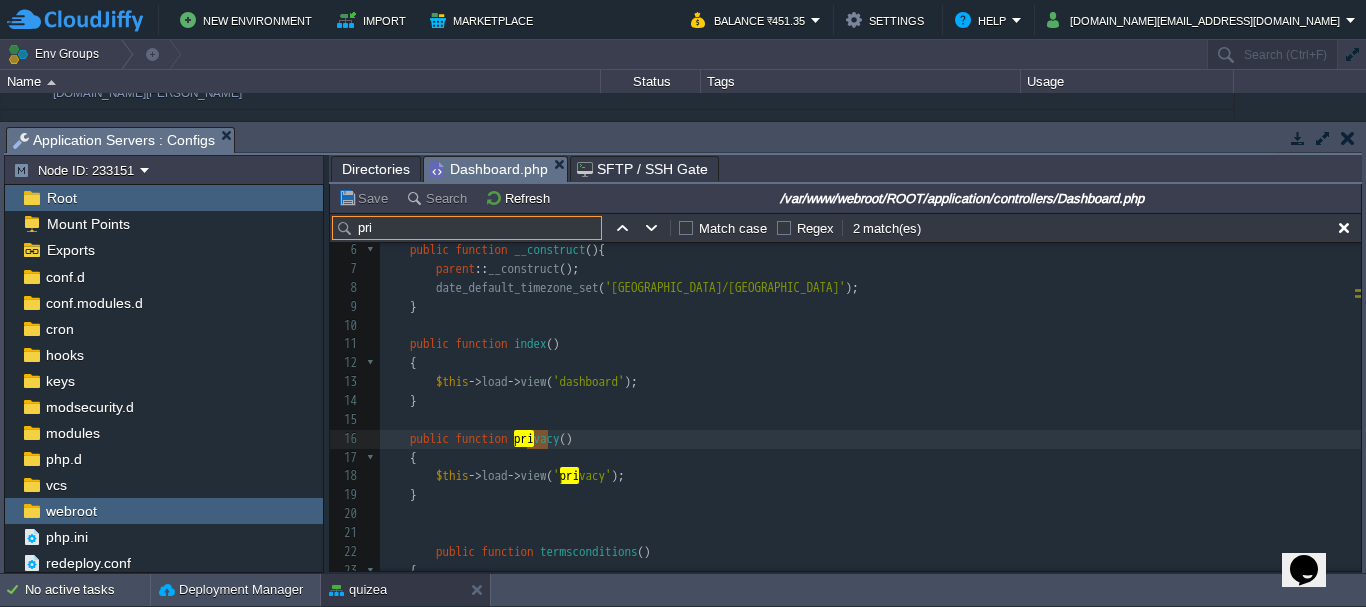 type on "pri" 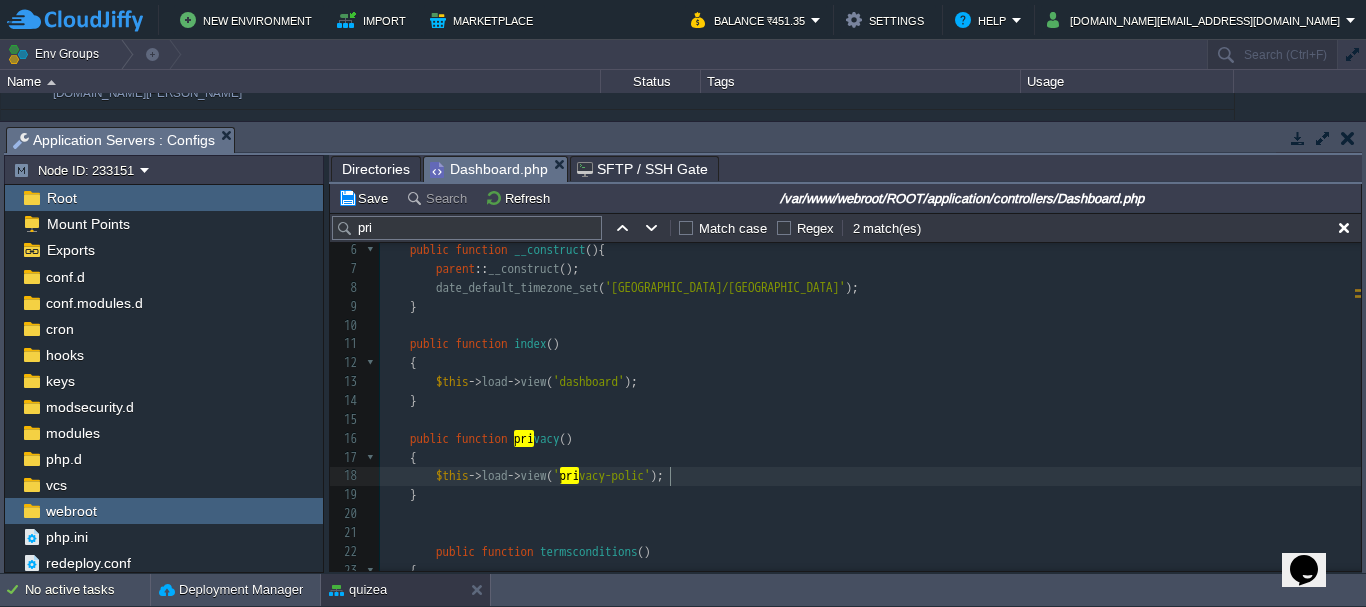type on "-policy" 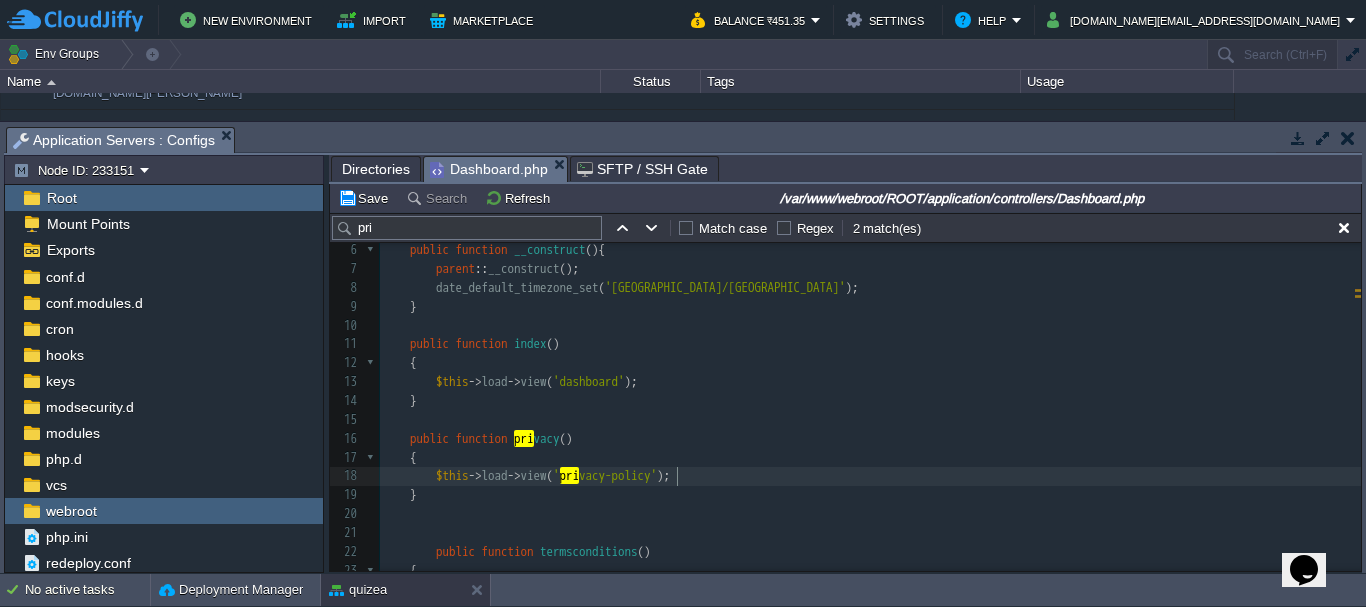 type 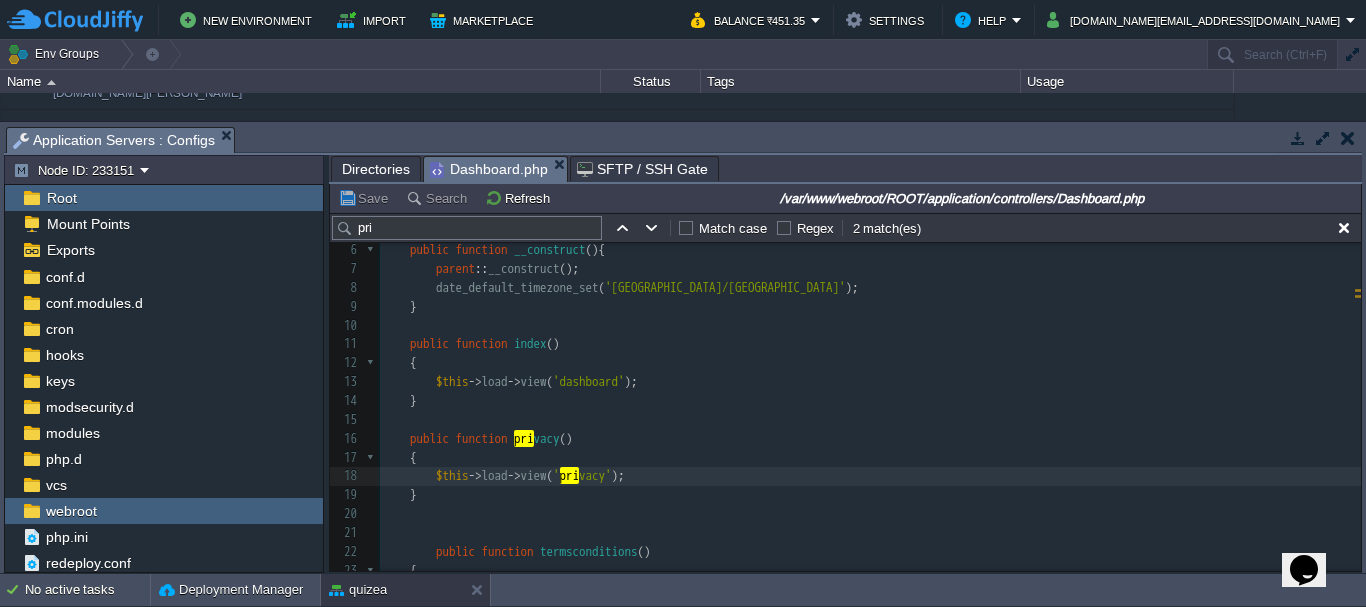 click on "Directories" at bounding box center (376, 169) 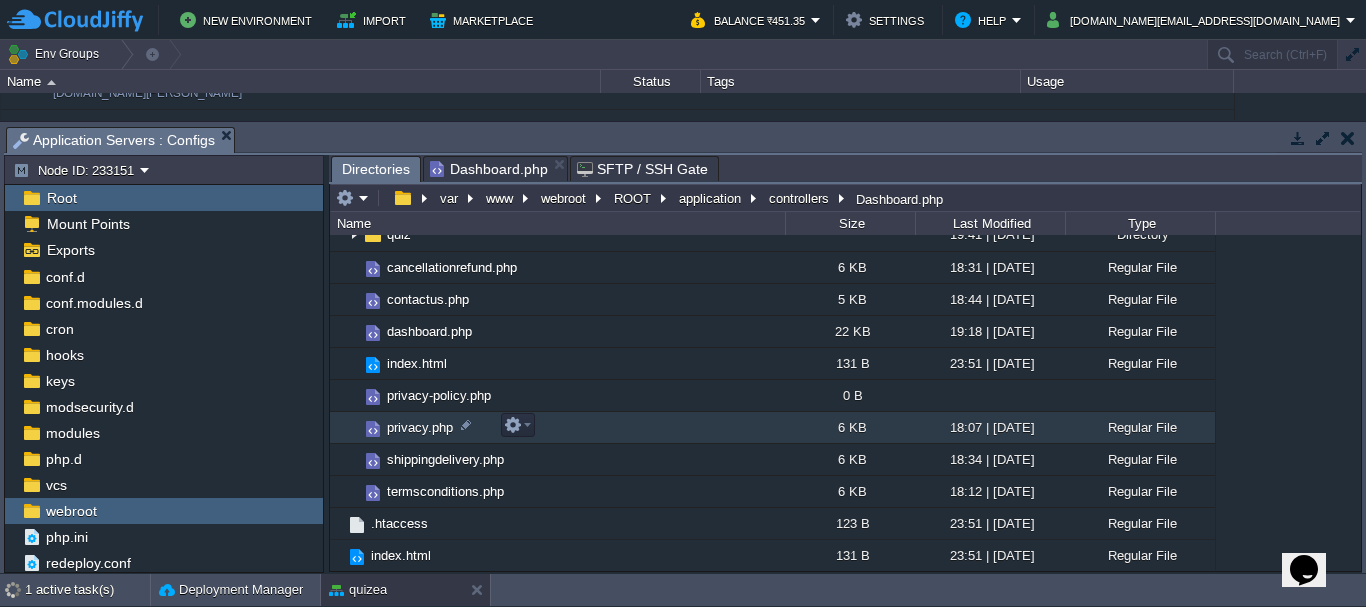 click on "privacy.php" at bounding box center (420, 427) 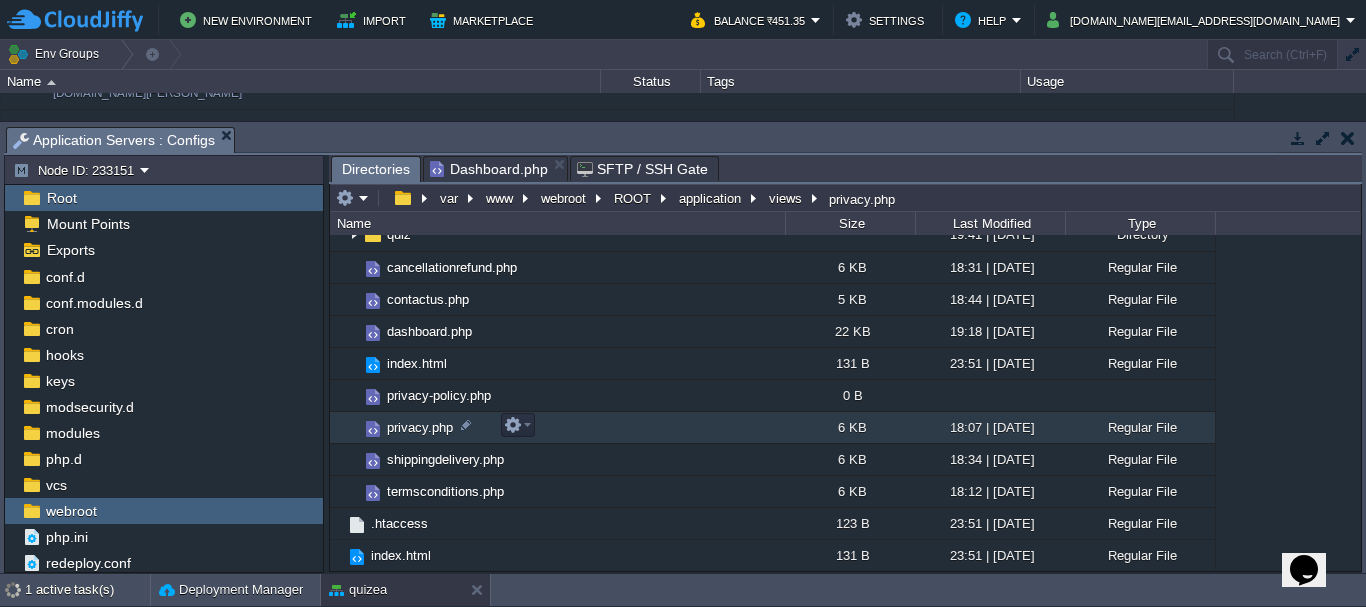 click on "privacy.php" at bounding box center (420, 427) 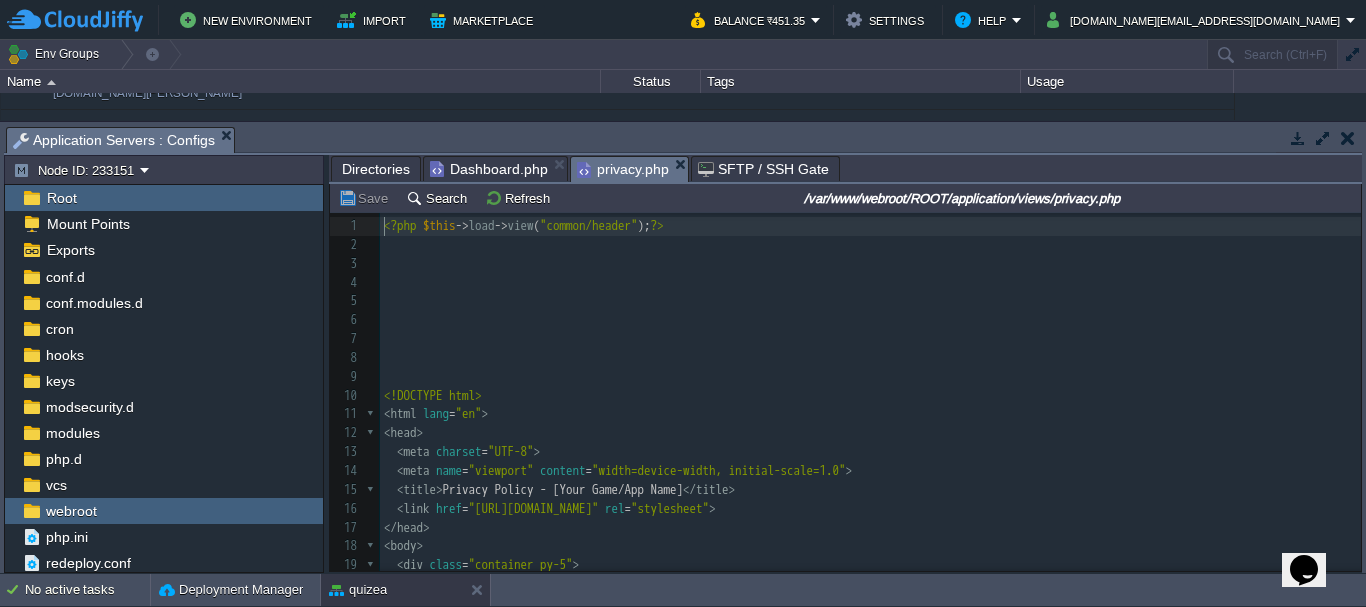 click on "Directories" at bounding box center [376, 169] 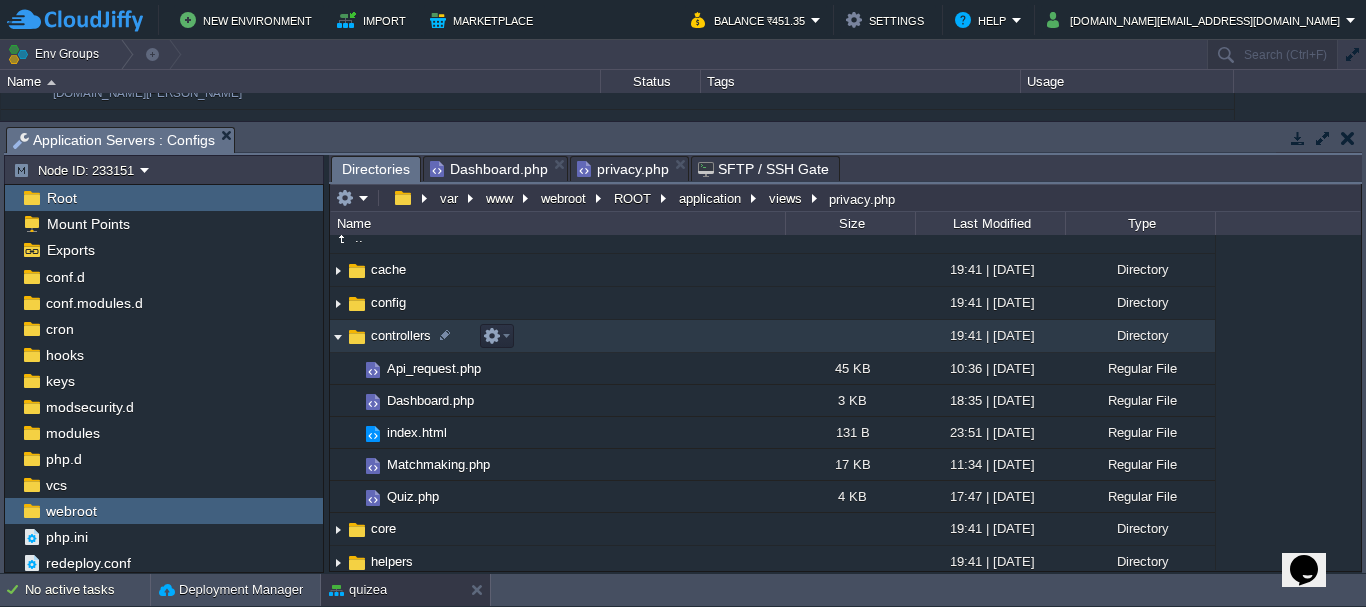 scroll, scrollTop: 0, scrollLeft: 0, axis: both 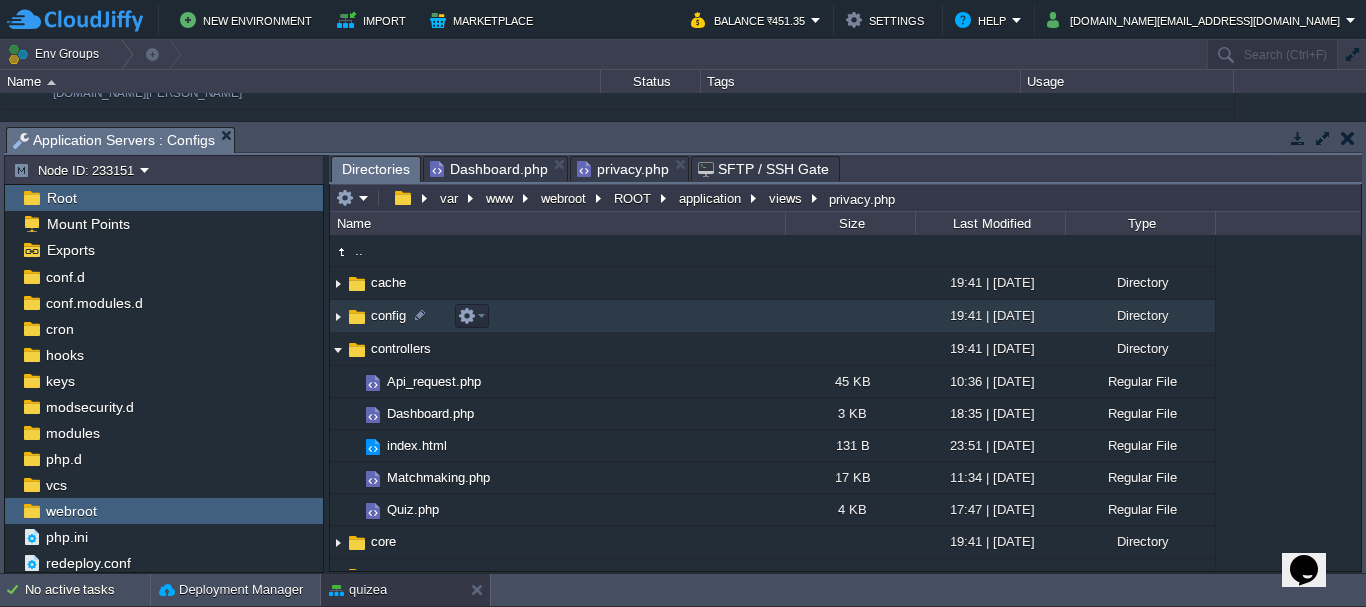 click on "config" at bounding box center (388, 315) 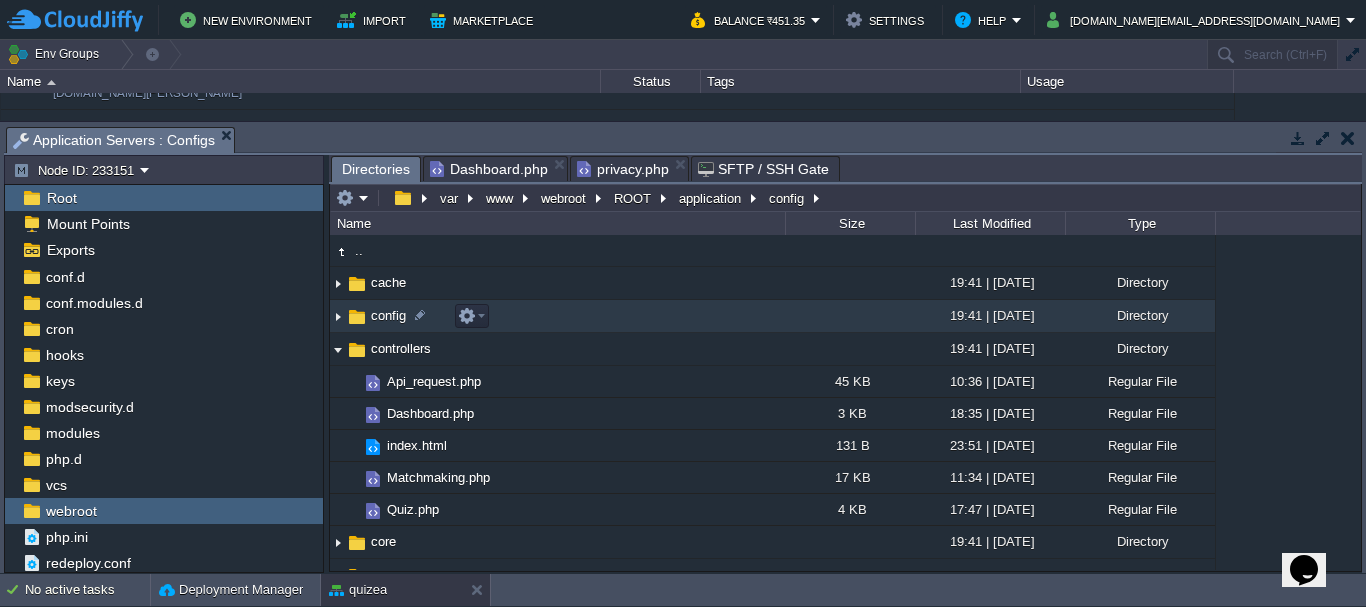 click at bounding box center [357, 317] 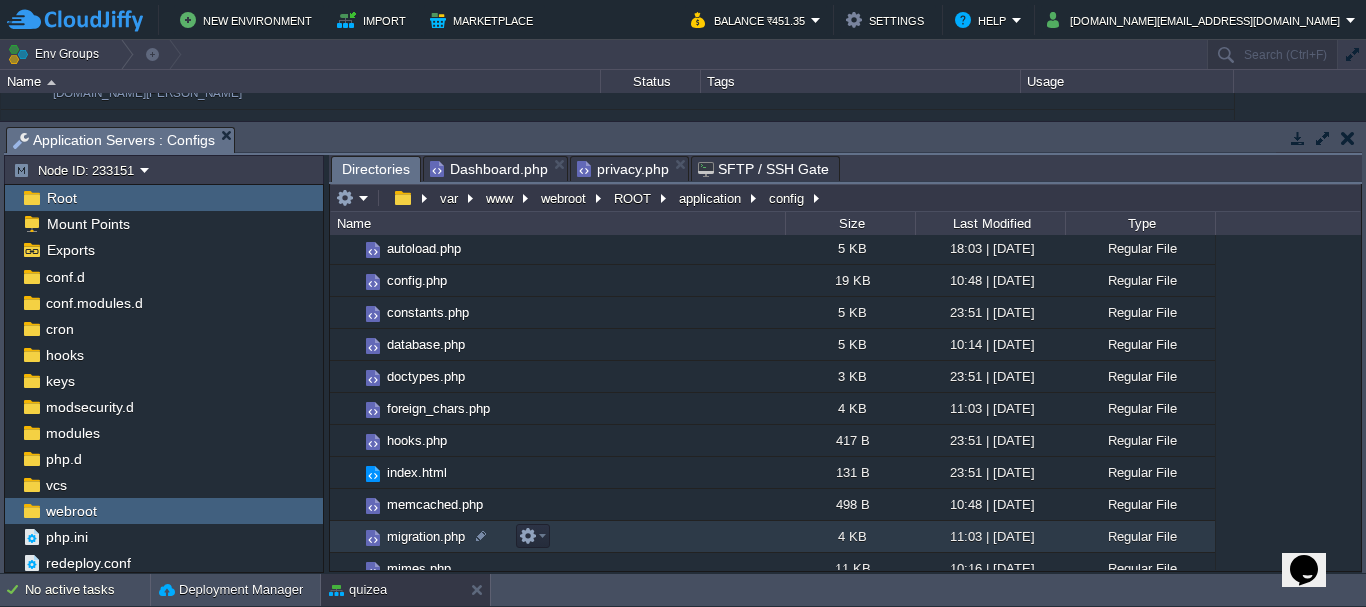 scroll, scrollTop: 200, scrollLeft: 0, axis: vertical 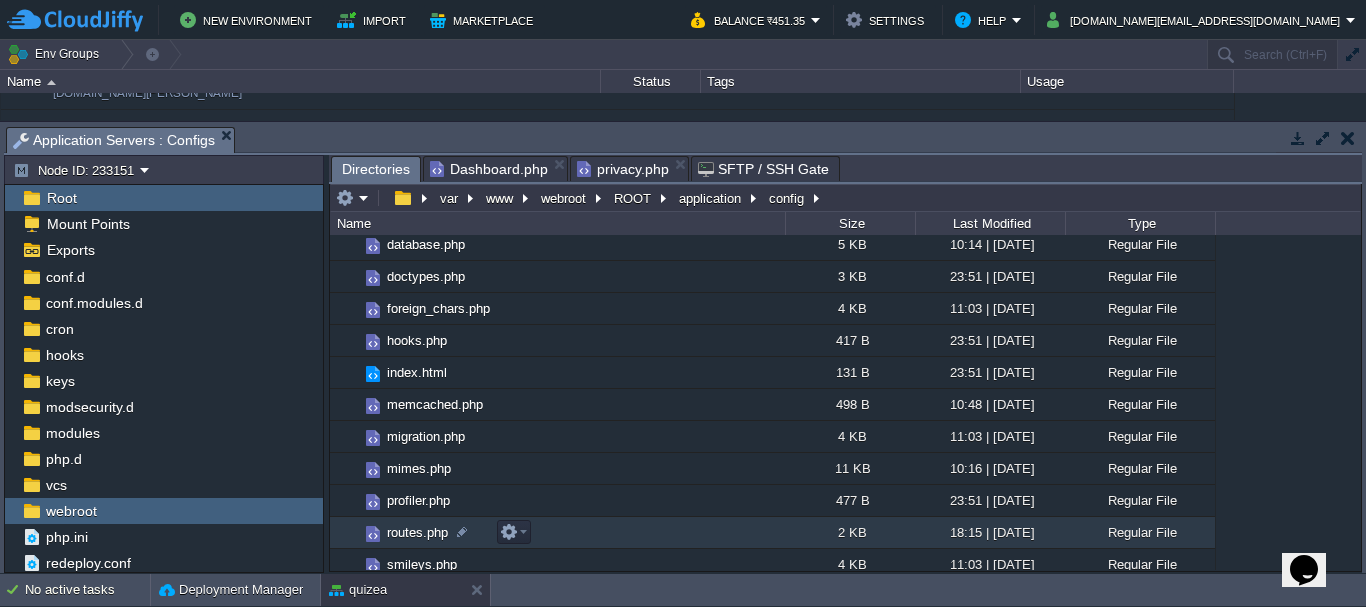 click on "routes.php" at bounding box center [417, 532] 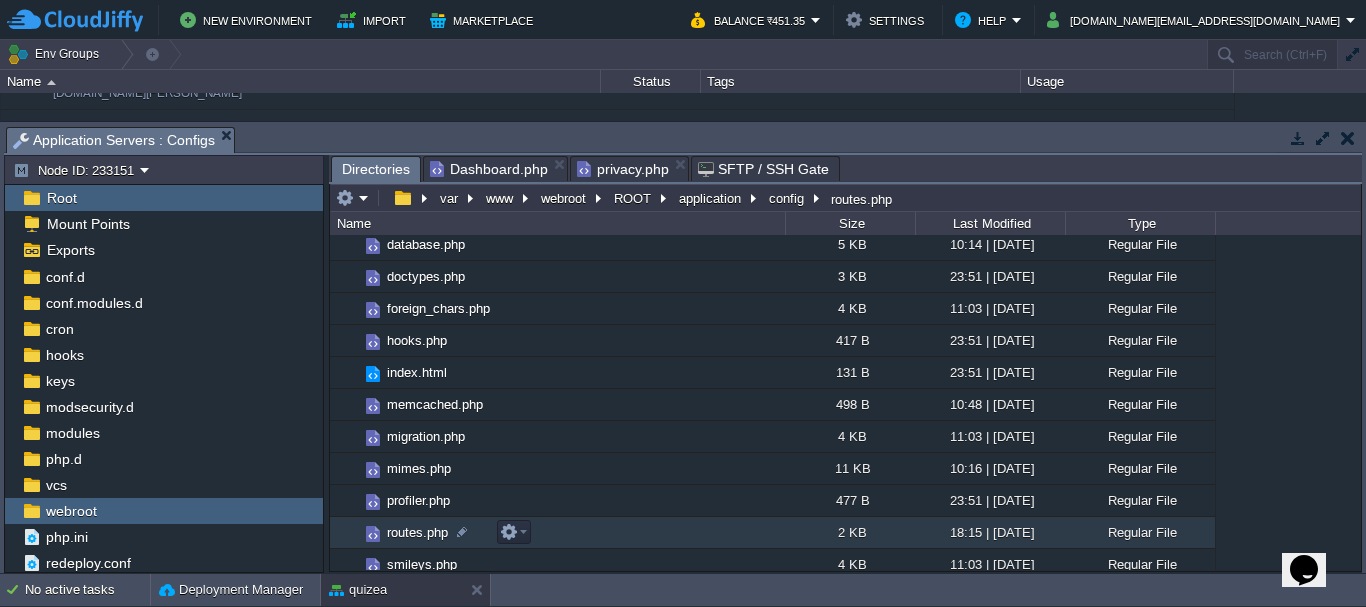 click on "routes.php" at bounding box center (417, 532) 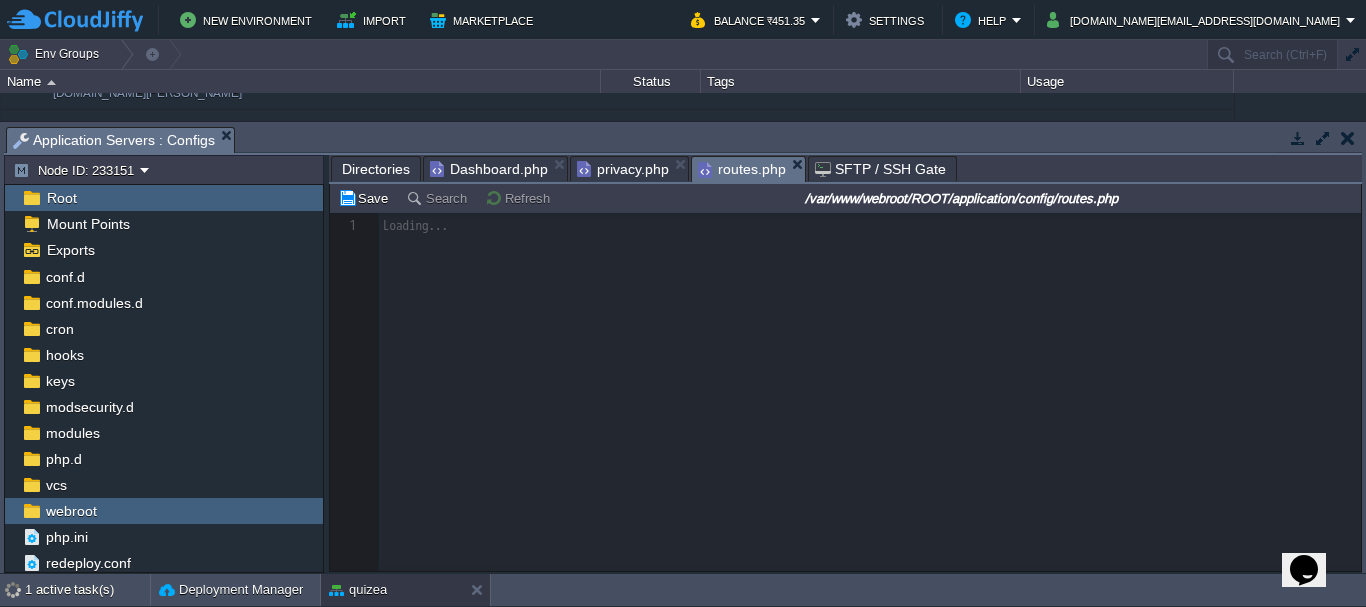 scroll, scrollTop: 7, scrollLeft: 0, axis: vertical 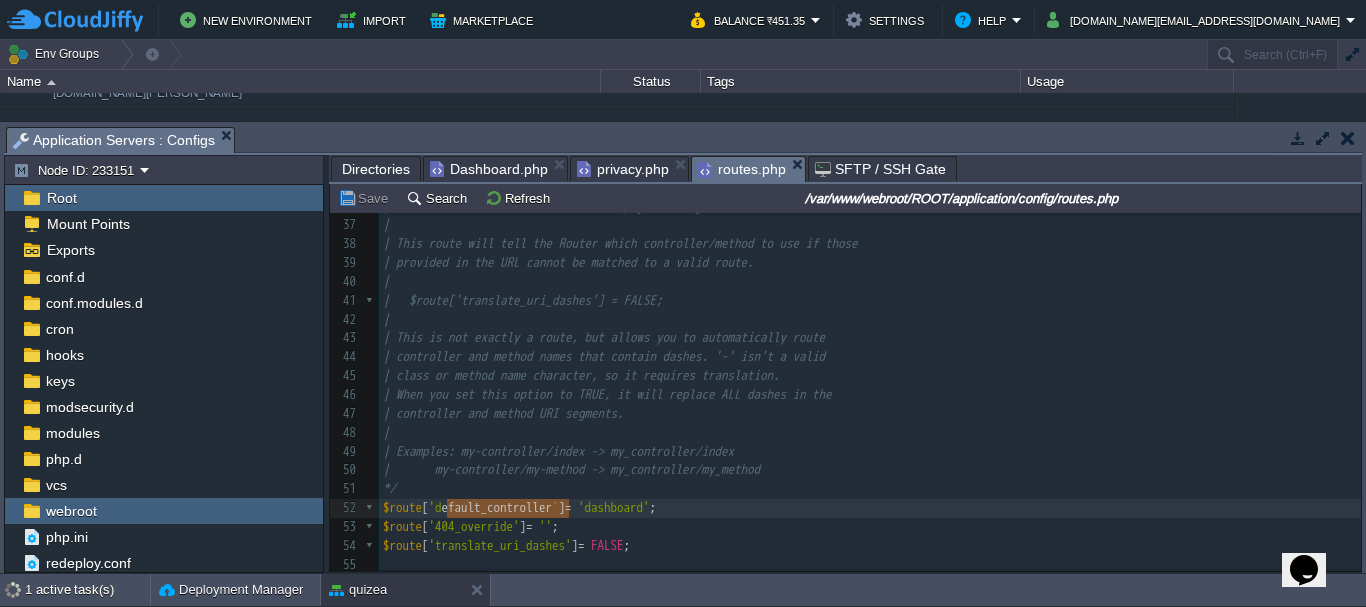 type on "default_controller" 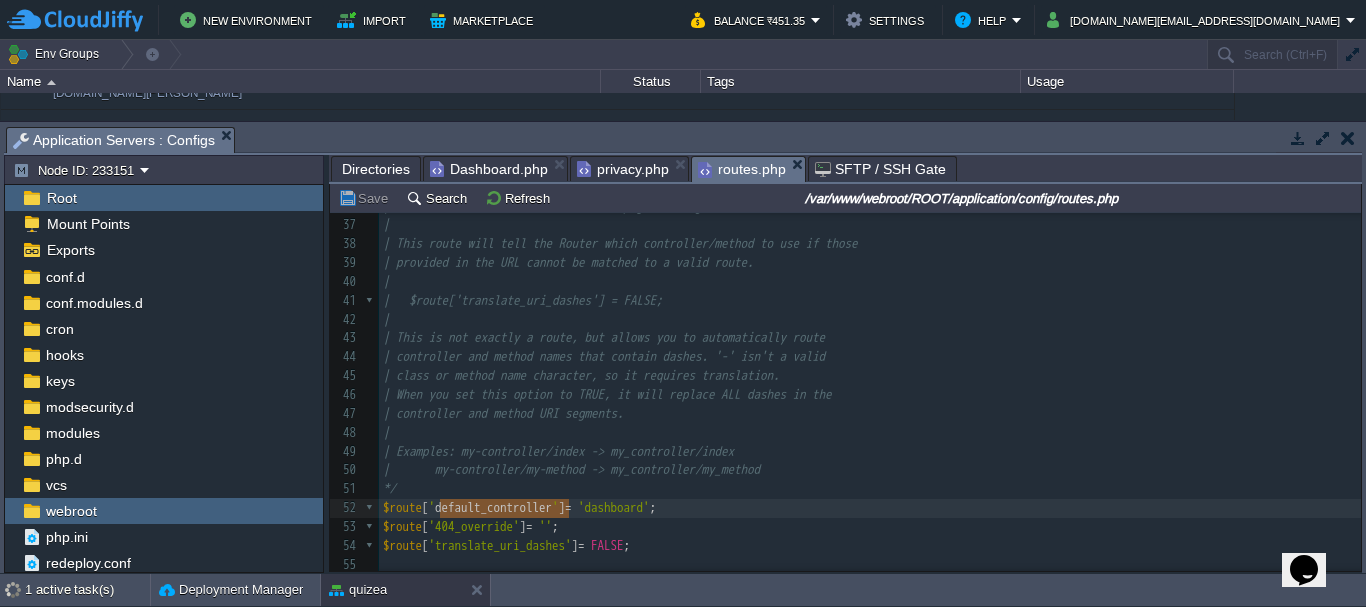 drag, startPoint x: 567, startPoint y: 500, endPoint x: 441, endPoint y: 507, distance: 126.1943 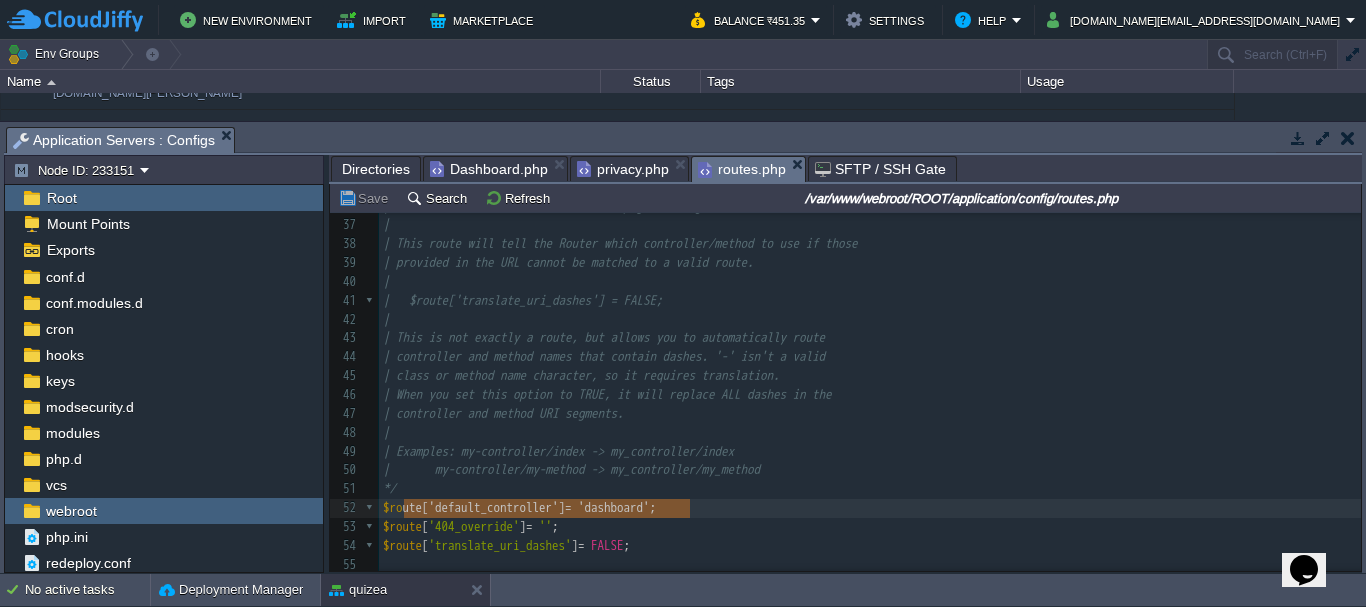 type on "$route['default_controller'] = 'dashboard';" 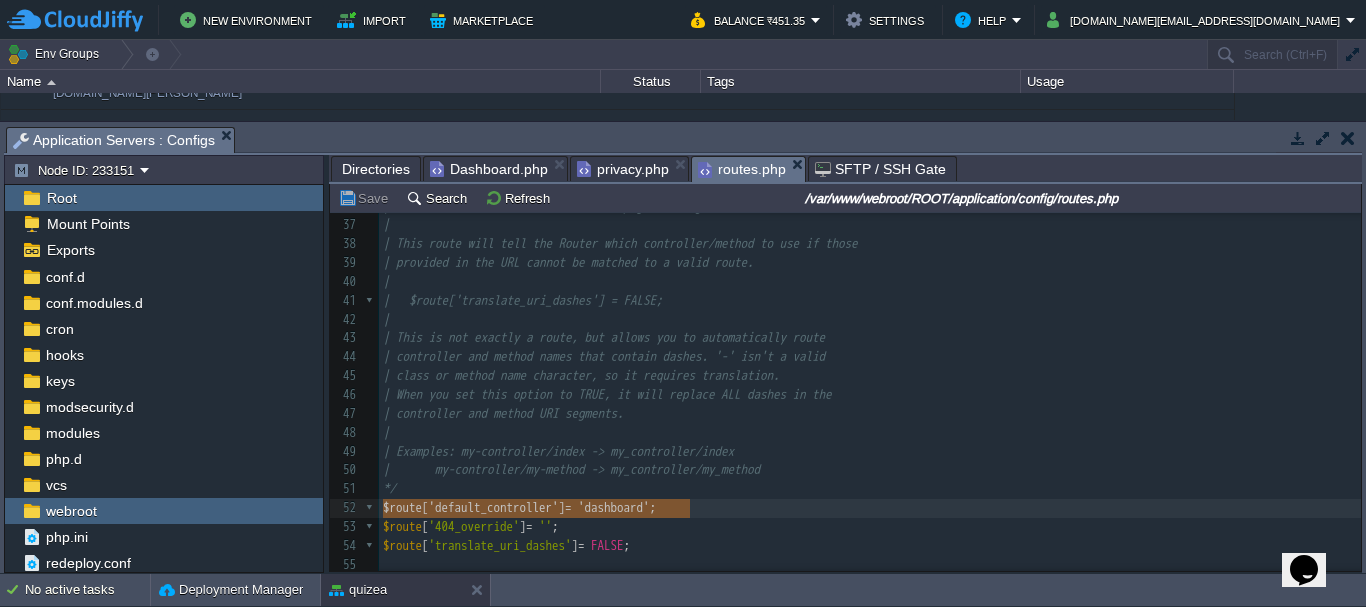 drag, startPoint x: 697, startPoint y: 507, endPoint x: 368, endPoint y: 509, distance: 329.00607 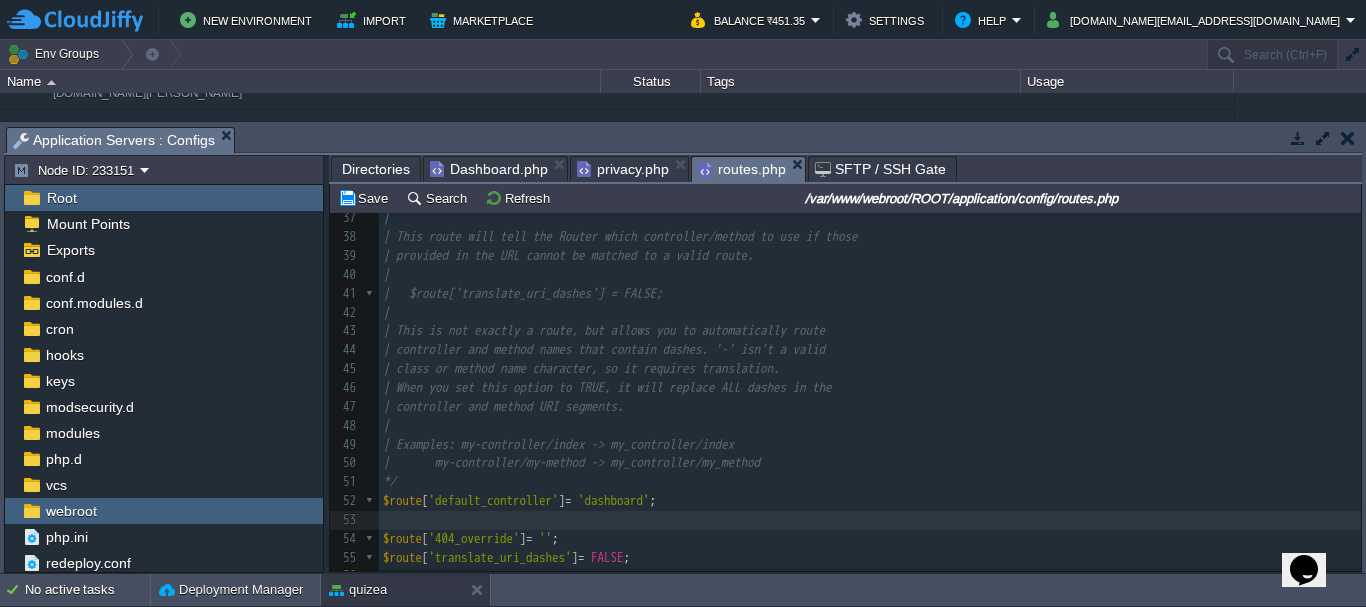 paste on "r" 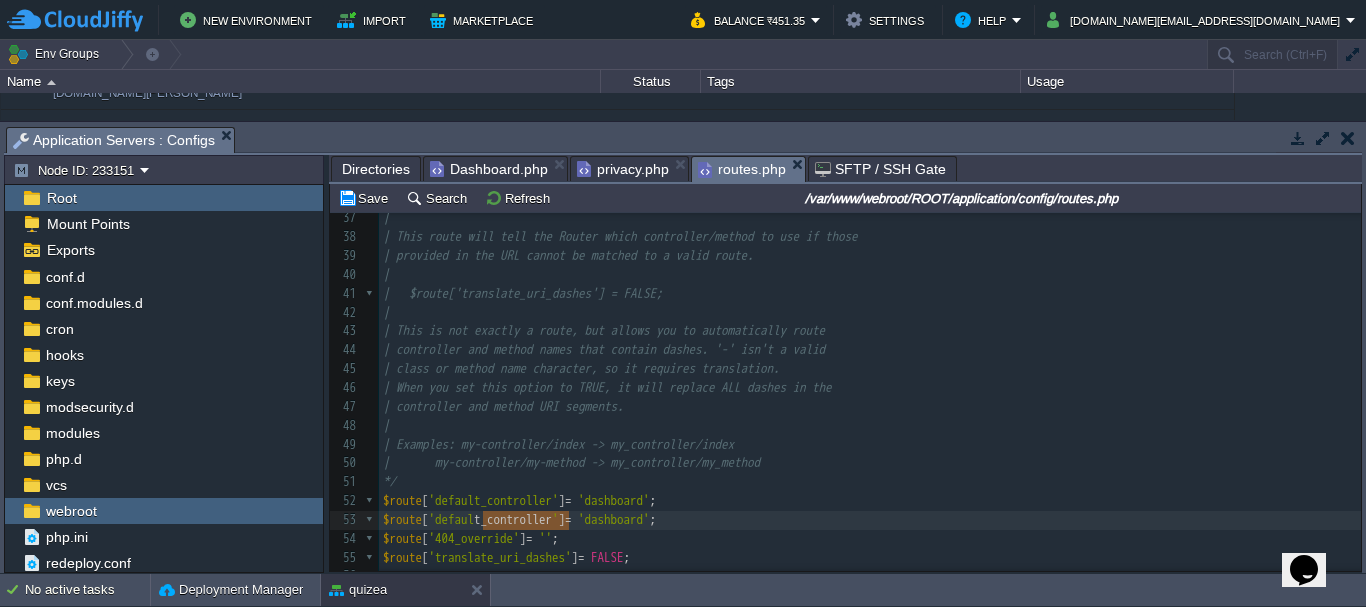 type on "default_controller" 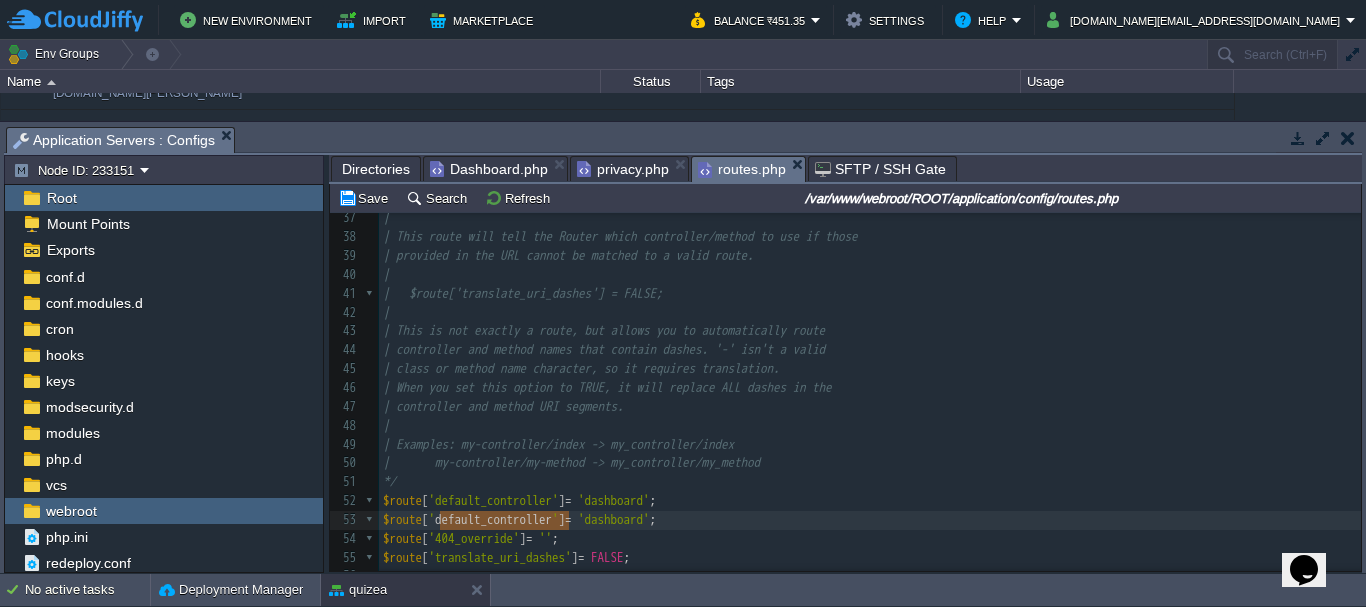 drag, startPoint x: 566, startPoint y: 524, endPoint x: 442, endPoint y: 527, distance: 124.036285 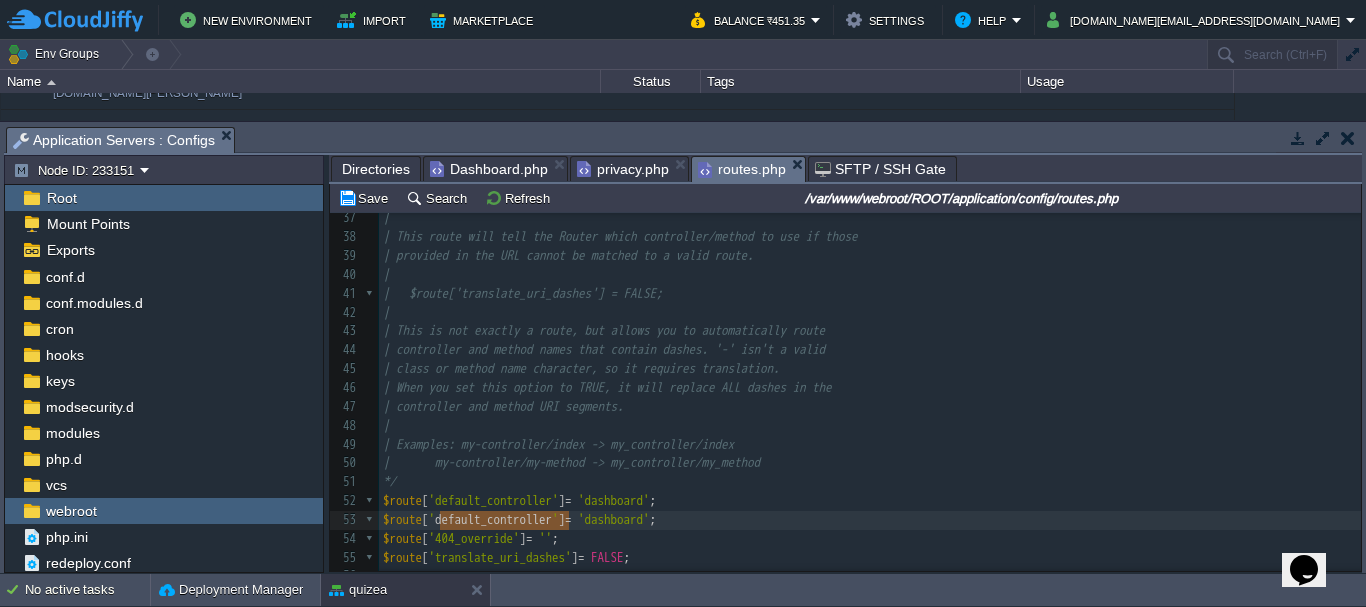 scroll, scrollTop: 699, scrollLeft: 0, axis: vertical 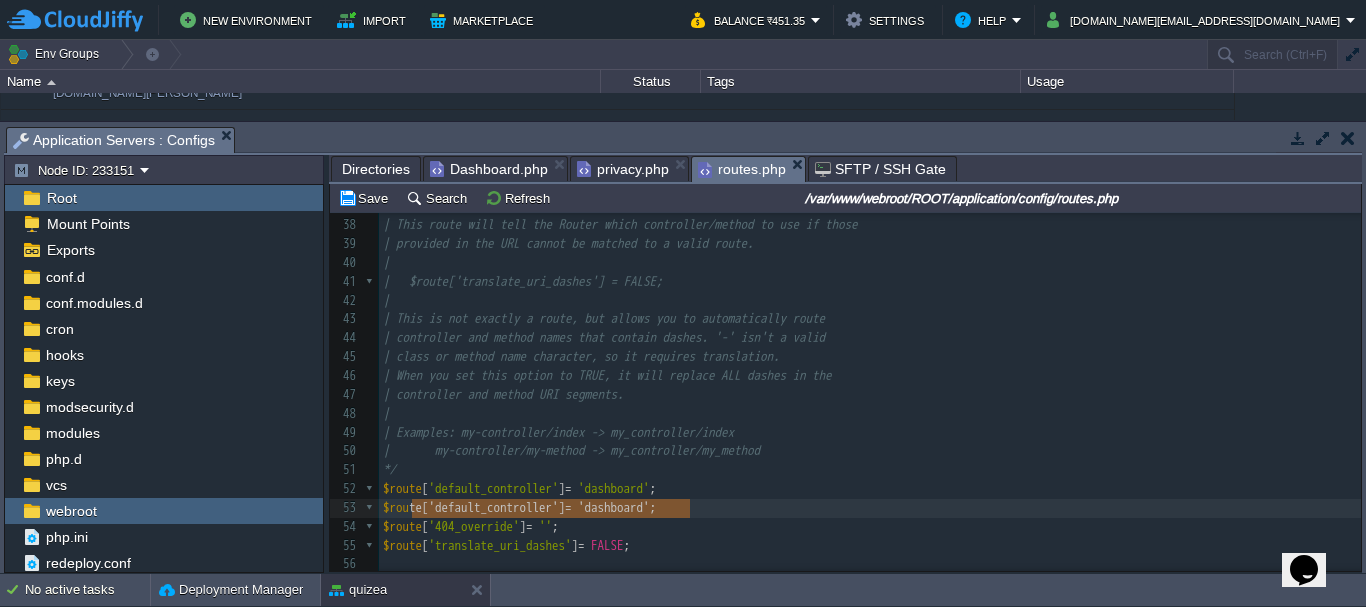 type on "$route['default_controller'] = 'dashboard';" 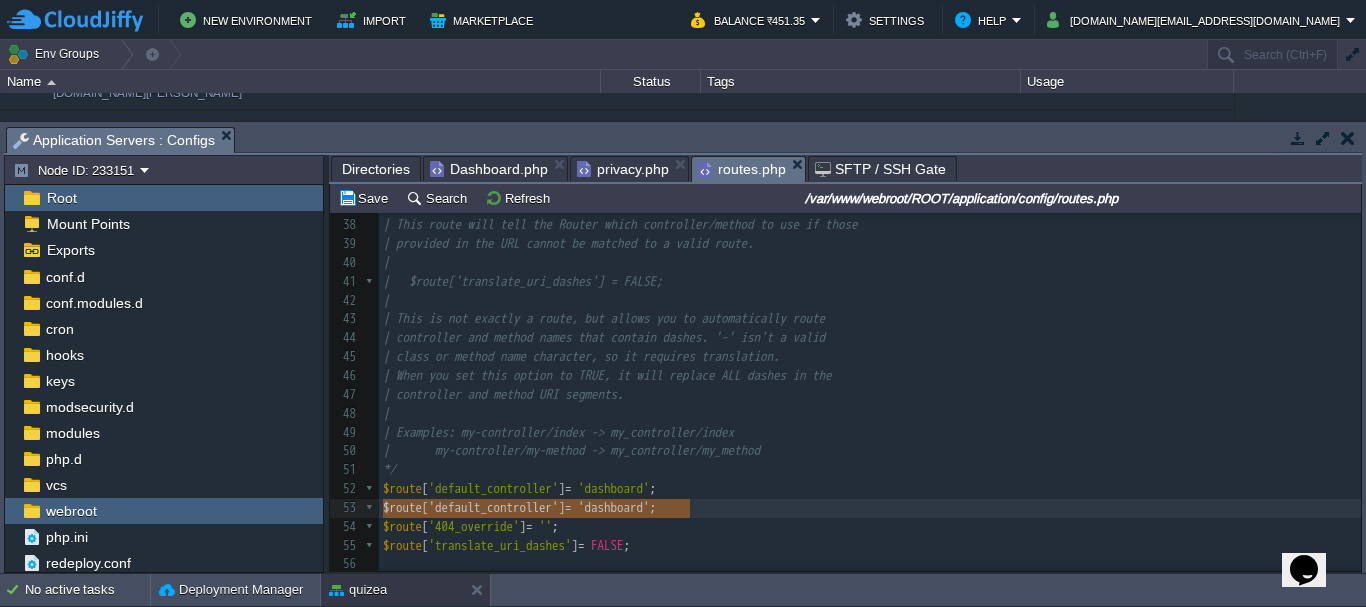 drag, startPoint x: 709, startPoint y: 503, endPoint x: 372, endPoint y: 497, distance: 337.0534 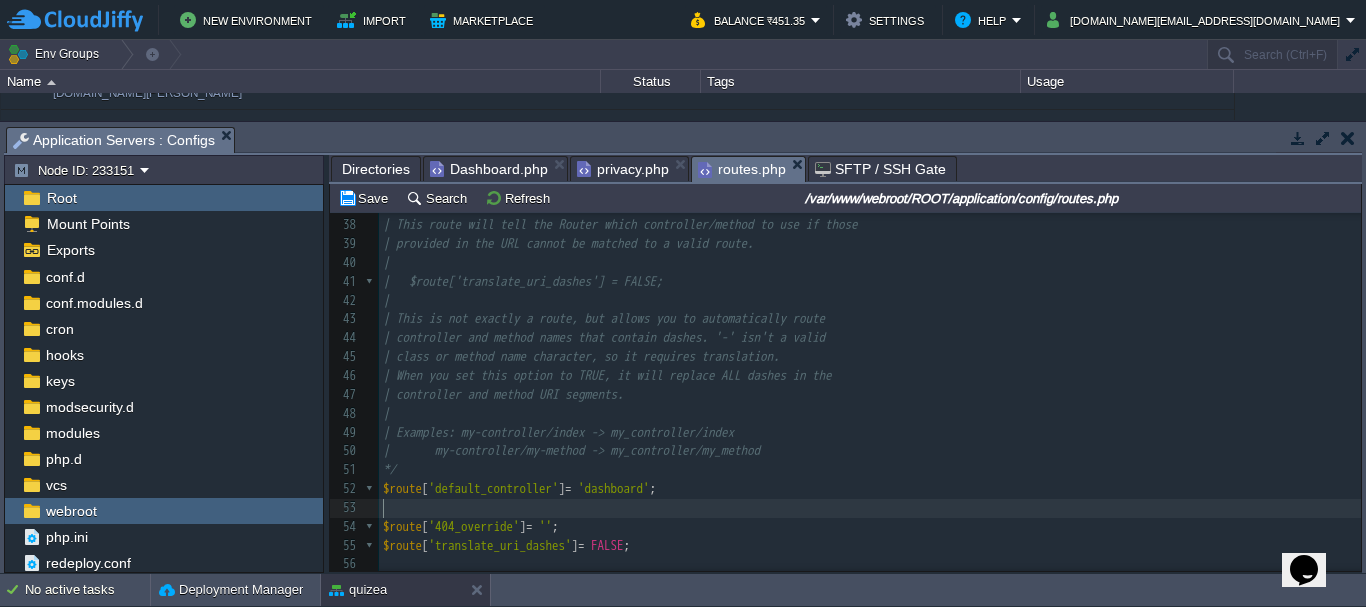 scroll, scrollTop: 505, scrollLeft: 0, axis: vertical 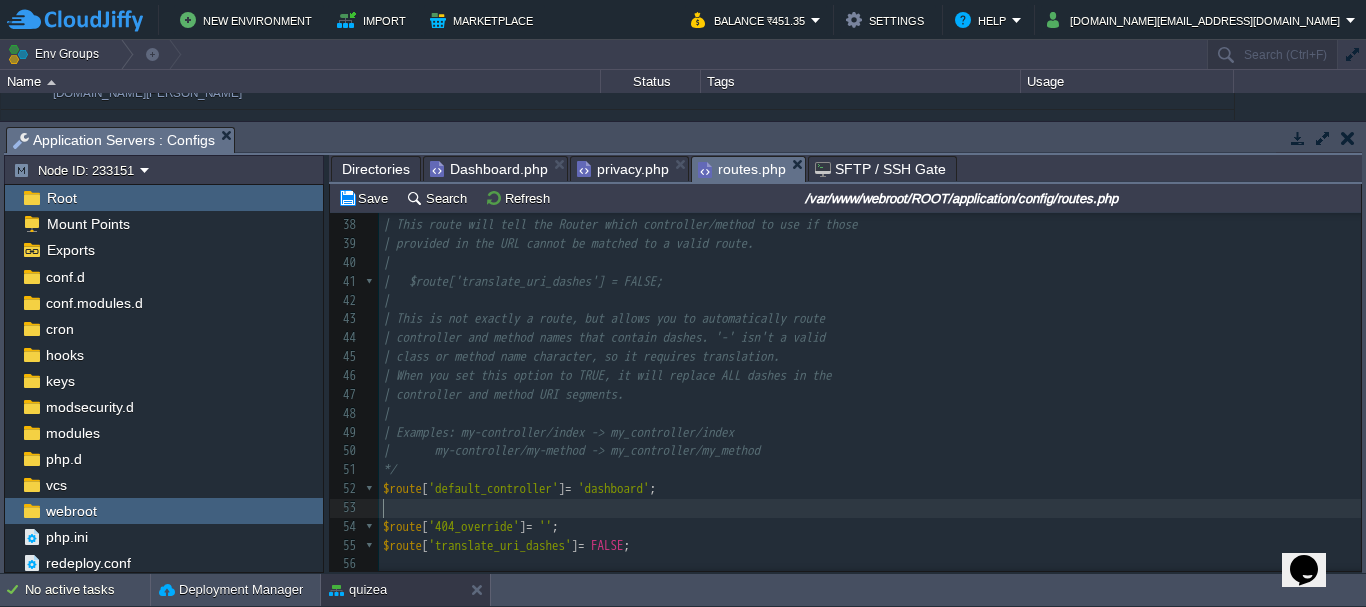 click on "$route [ 'translate_uri_dashes' ]  =   FALSE ;" at bounding box center [870, 546] 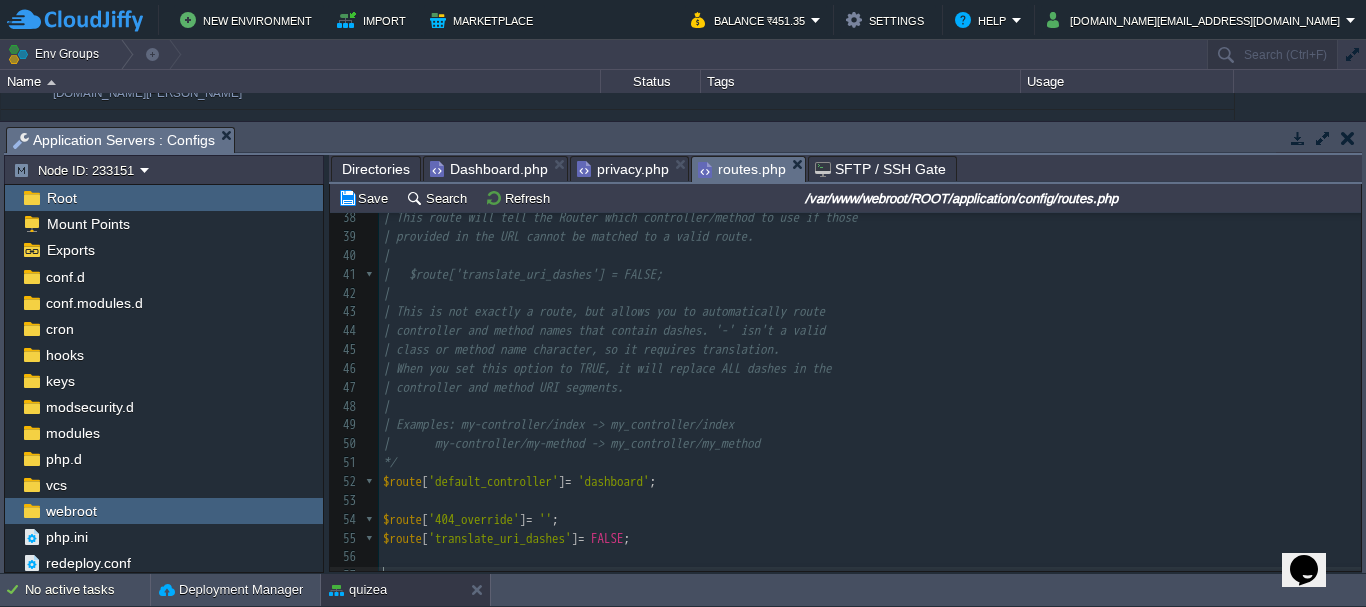 scroll, scrollTop: 720, scrollLeft: 0, axis: vertical 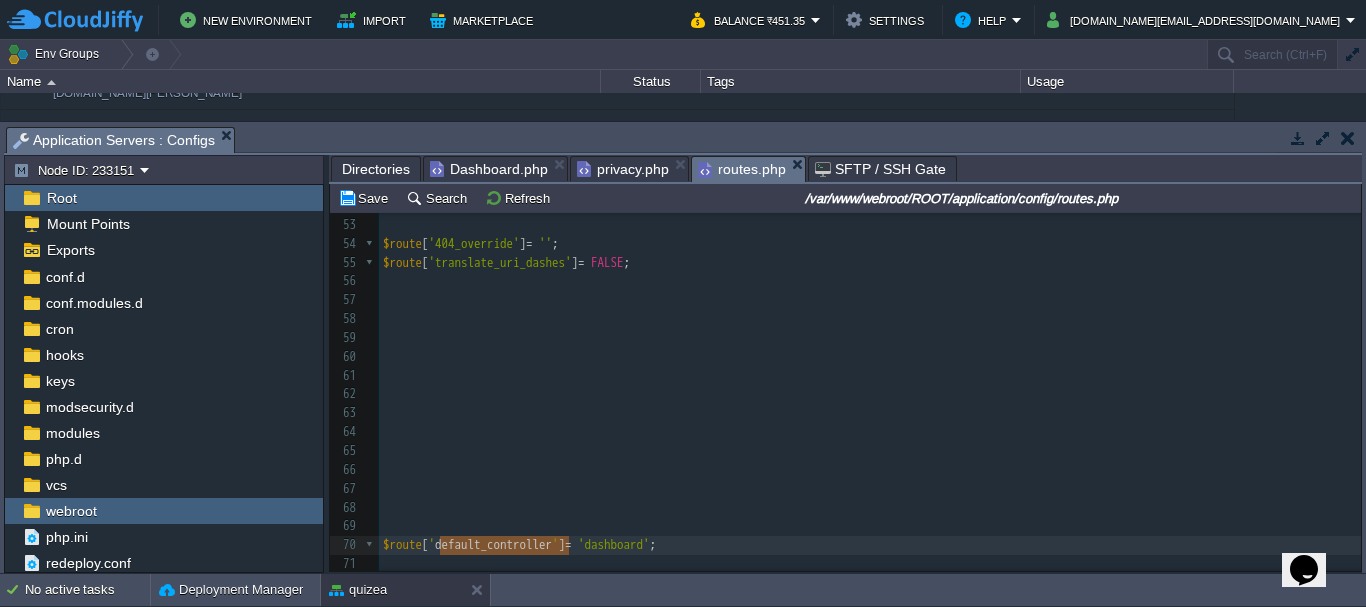 drag, startPoint x: 566, startPoint y: 541, endPoint x: 455, endPoint y: 538, distance: 111.040535 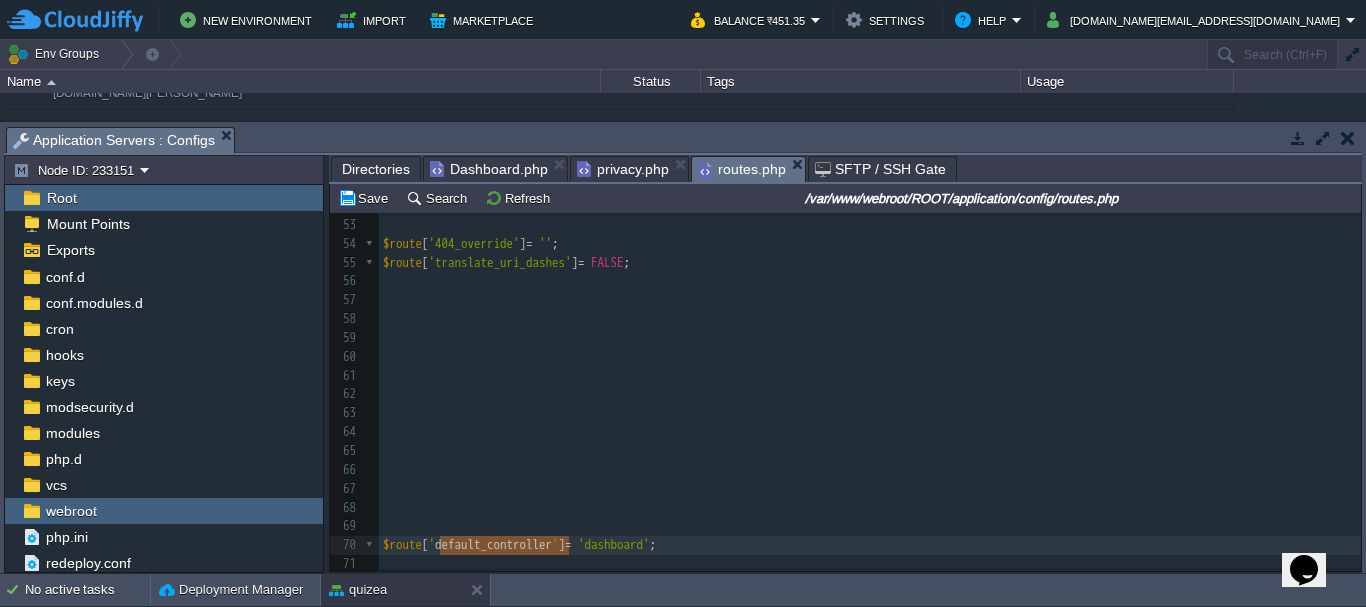 paste 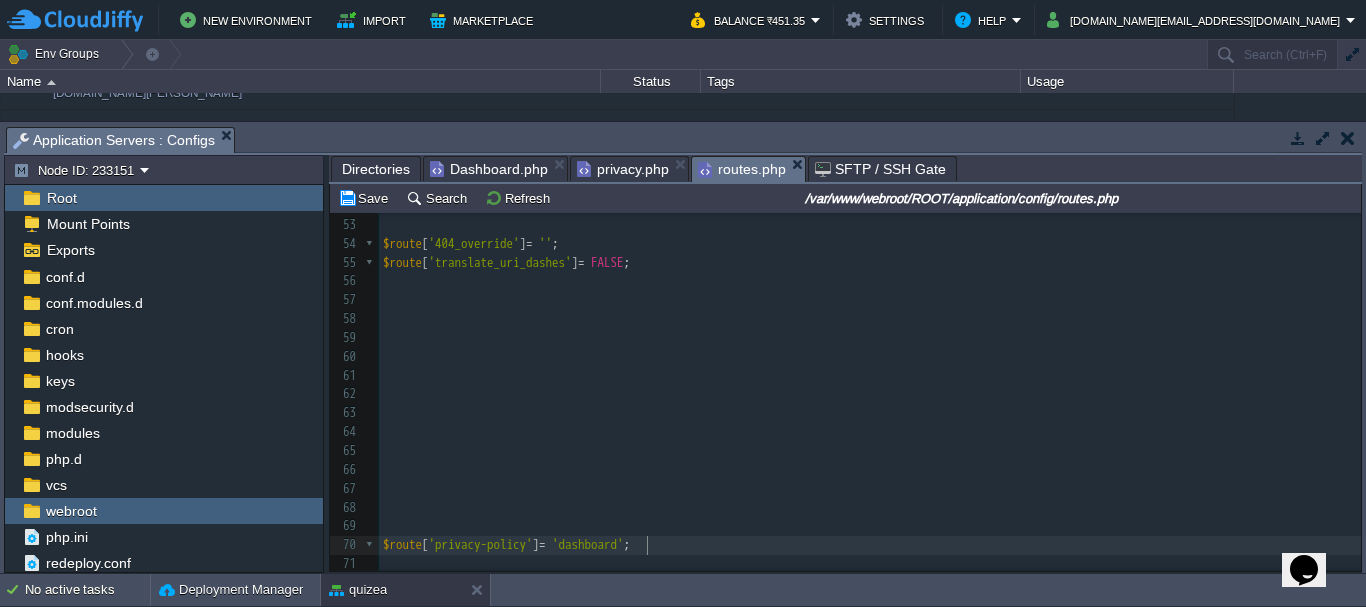 click on "'dashboard'" at bounding box center (588, 544) 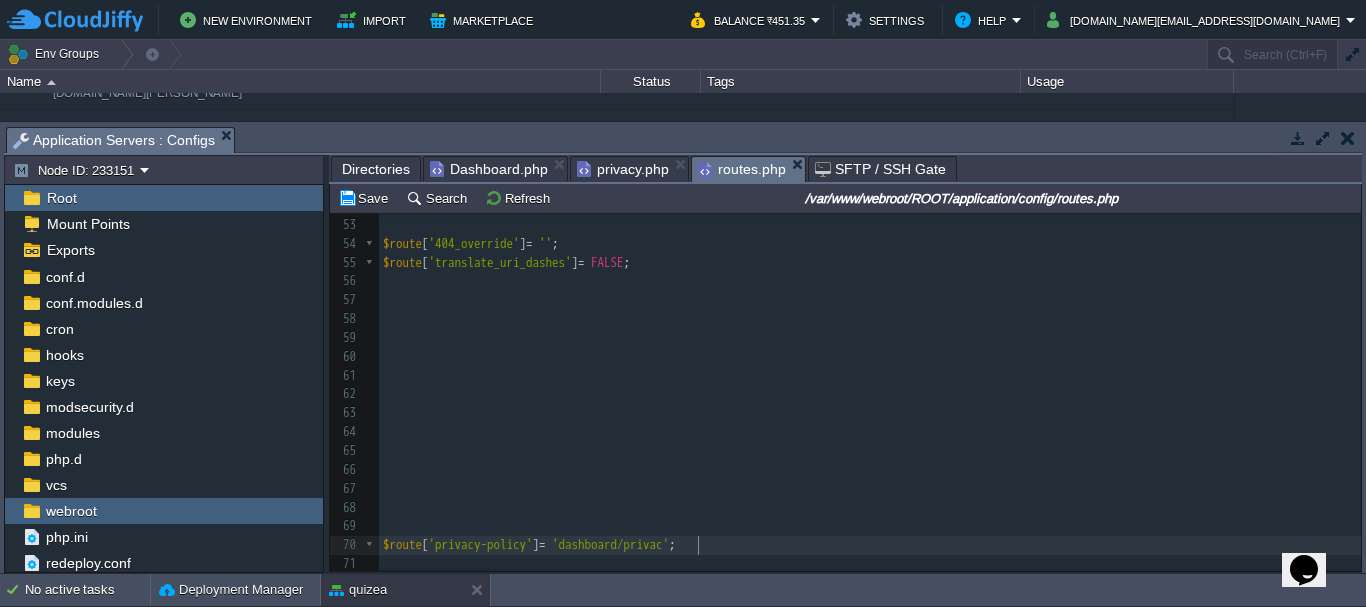 type on "/privacy" 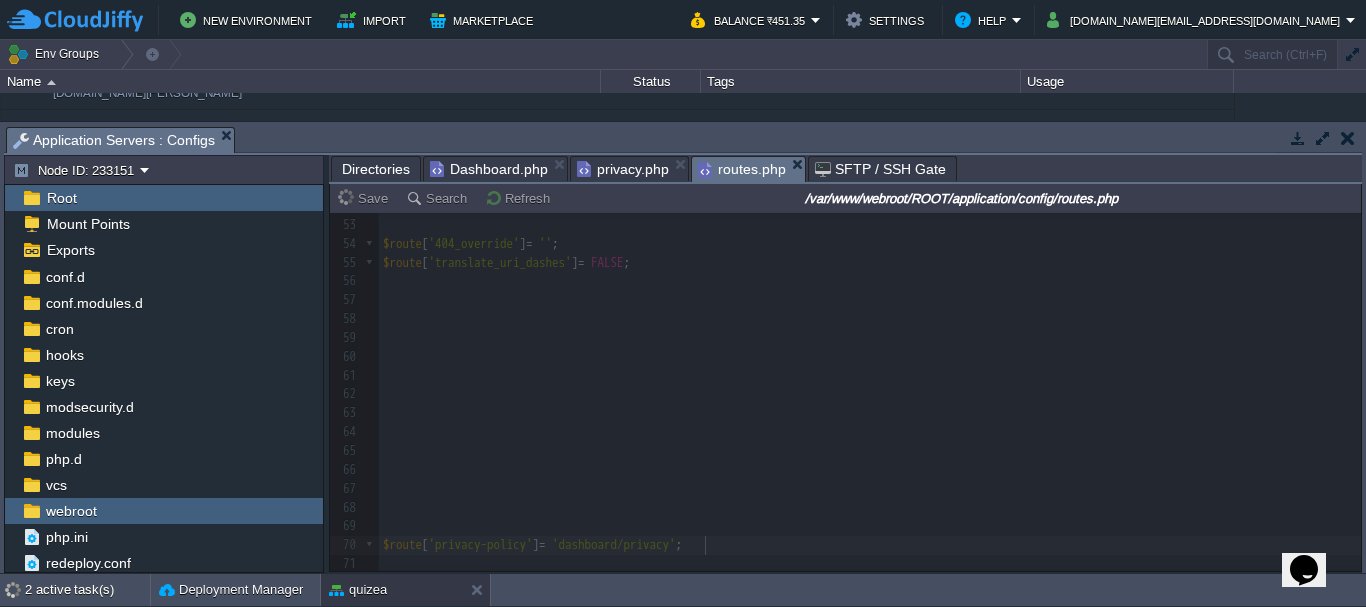 click on "privacy.php" at bounding box center [623, 169] 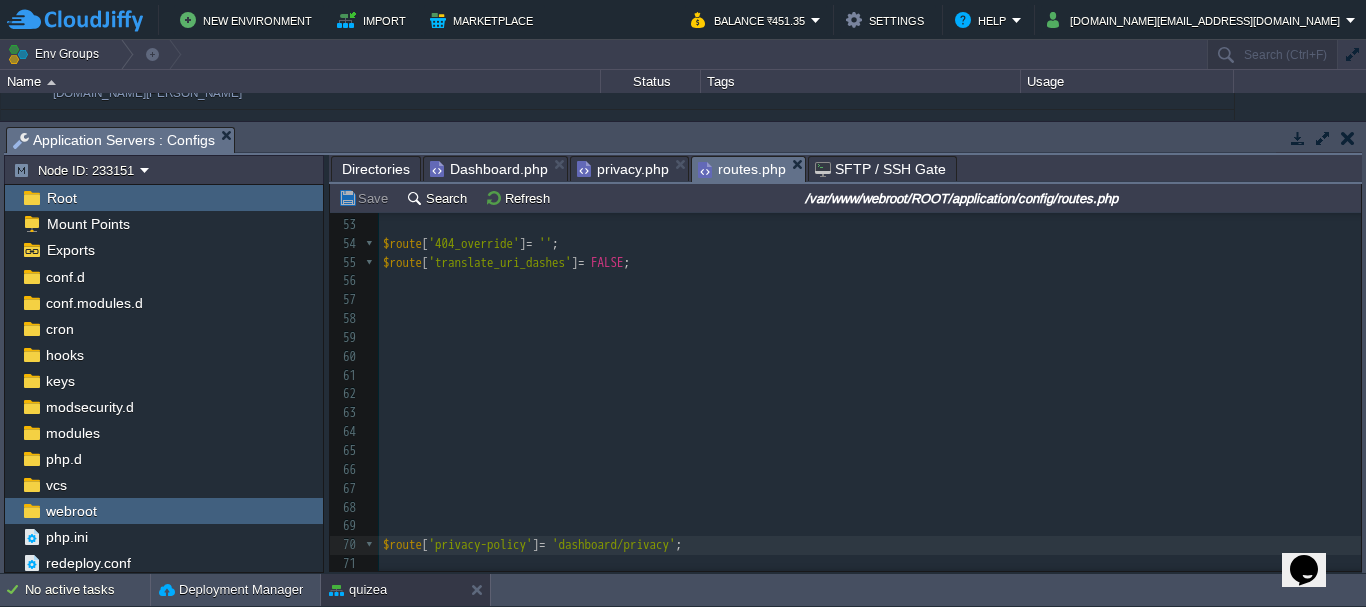 click on "routes.php" at bounding box center (742, 169) 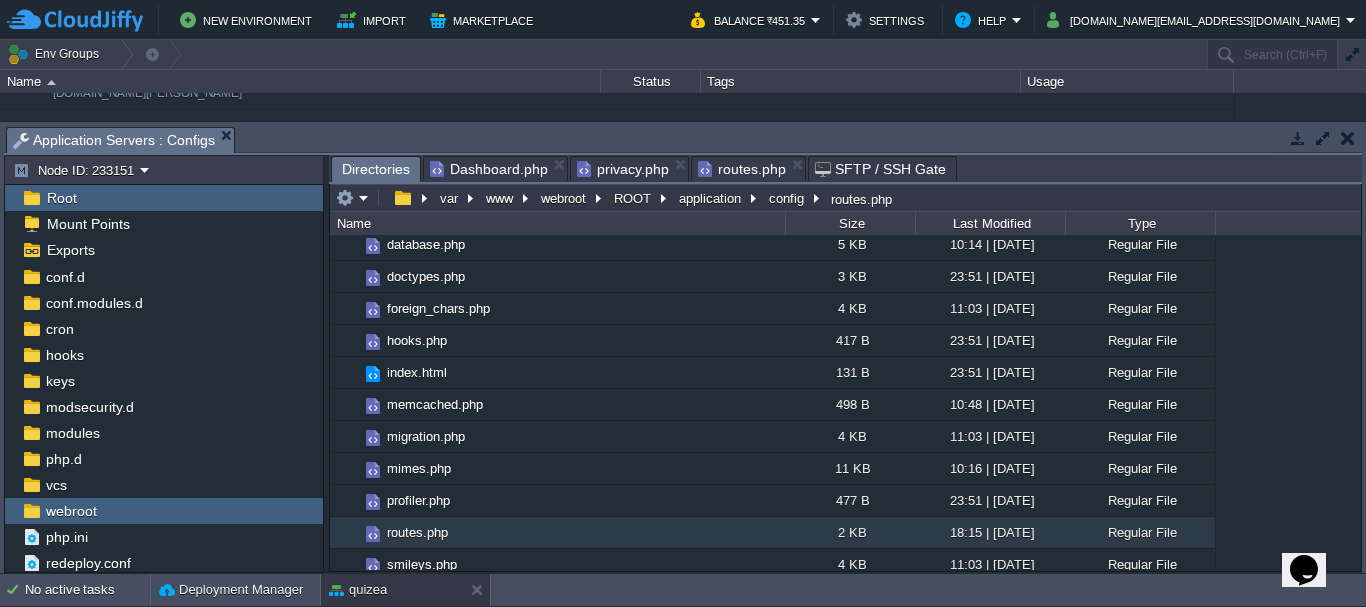 click on "Directories" at bounding box center [376, 169] 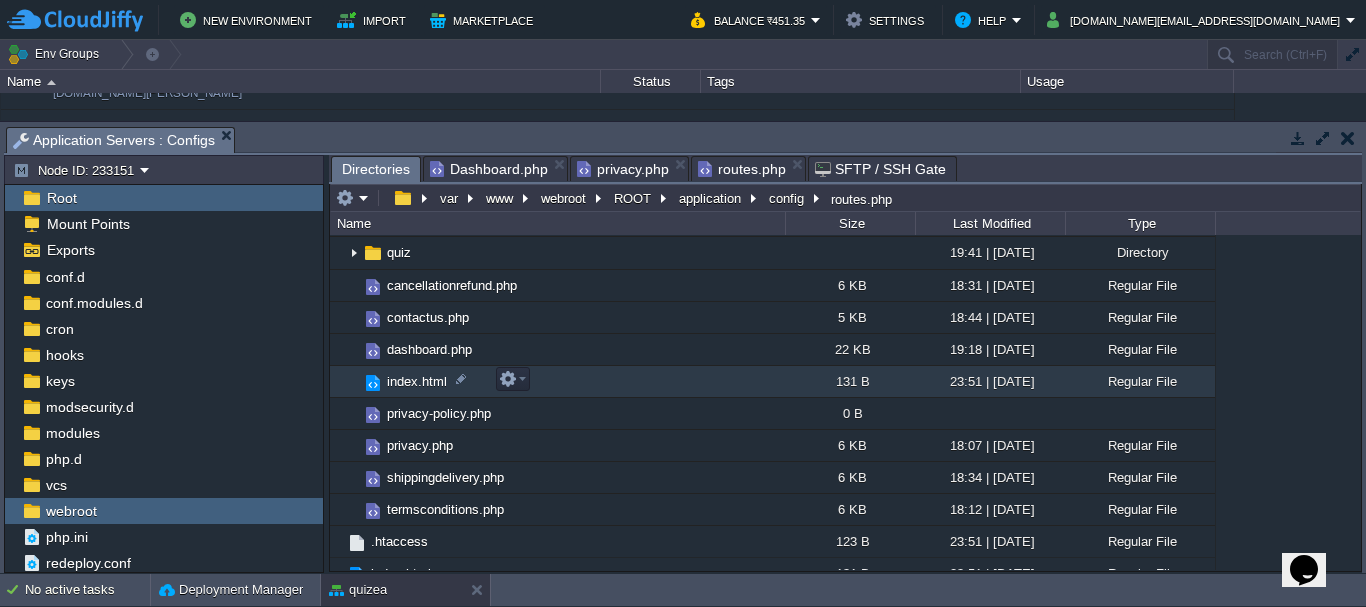 scroll, scrollTop: 1151, scrollLeft: 0, axis: vertical 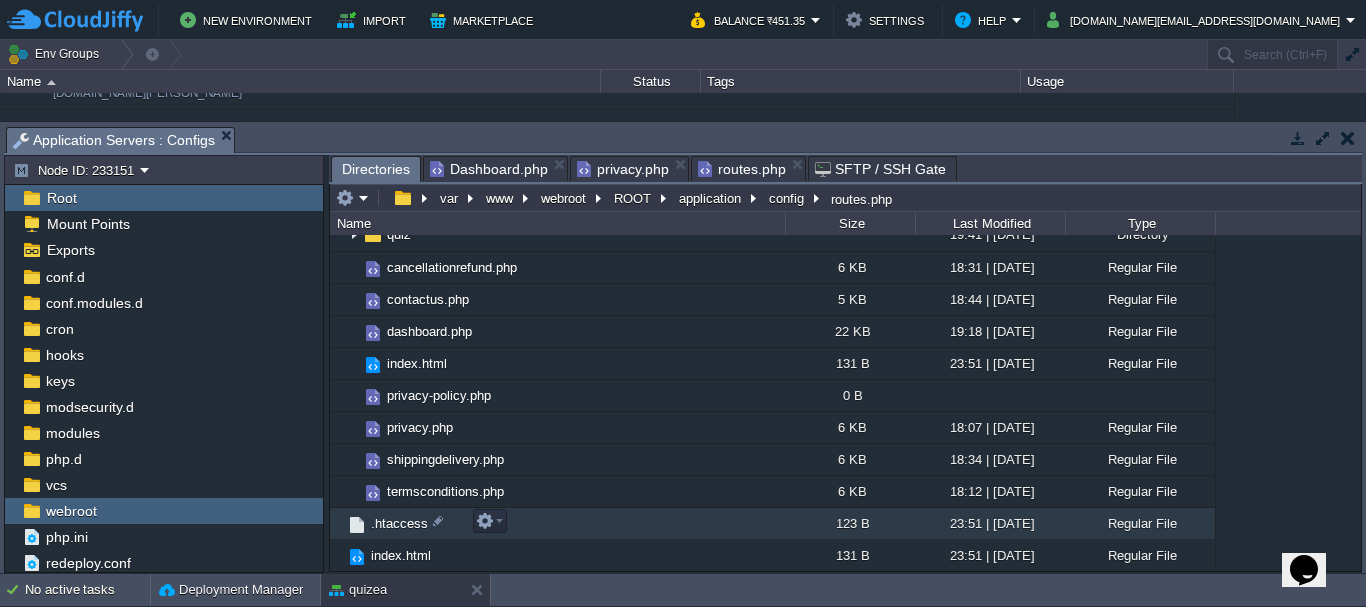 click on ".htaccess" at bounding box center (399, 523) 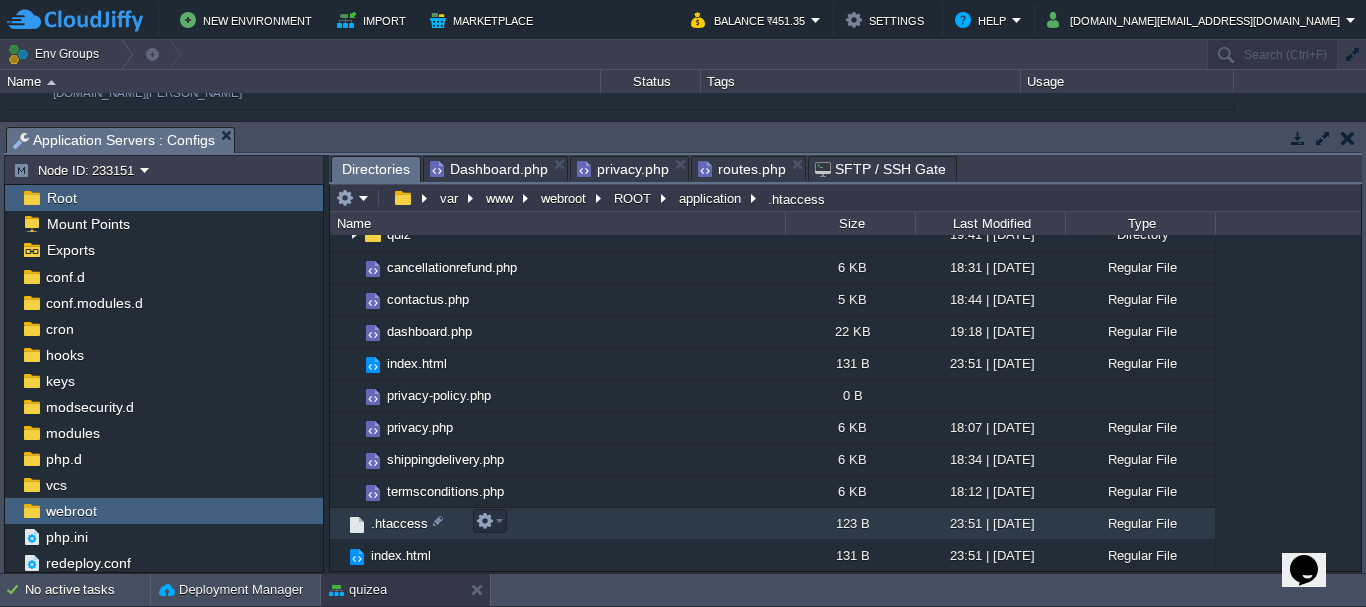 click on ".htaccess" at bounding box center (399, 523) 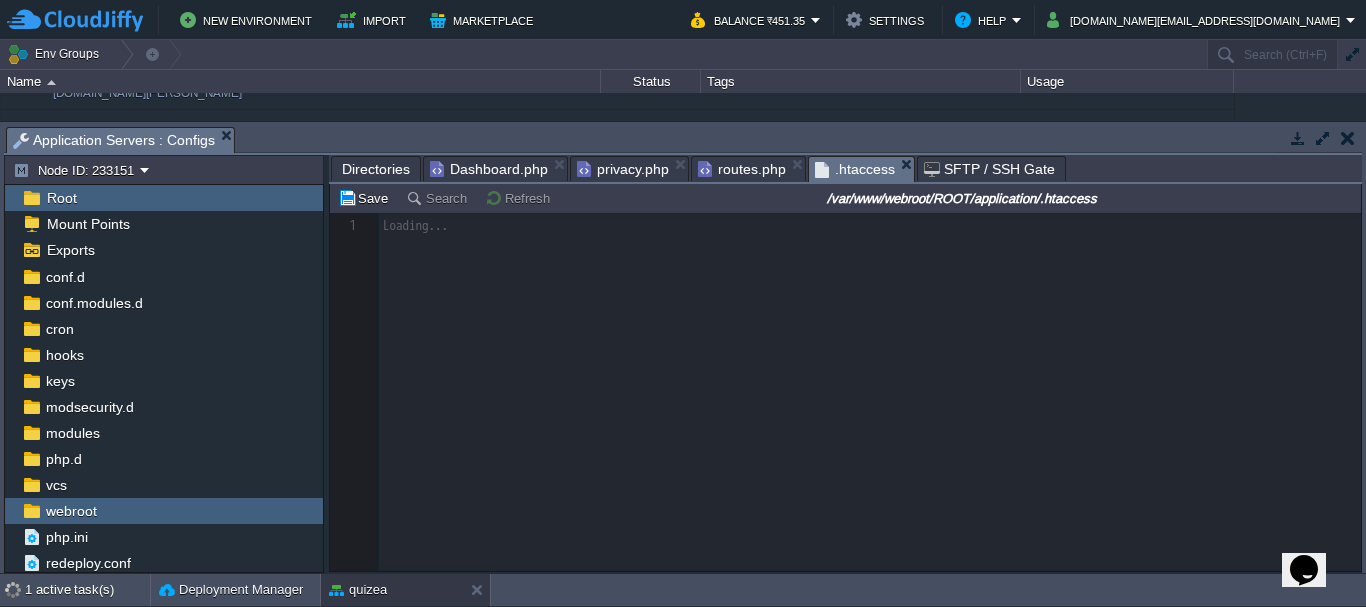 scroll, scrollTop: 7, scrollLeft: 0, axis: vertical 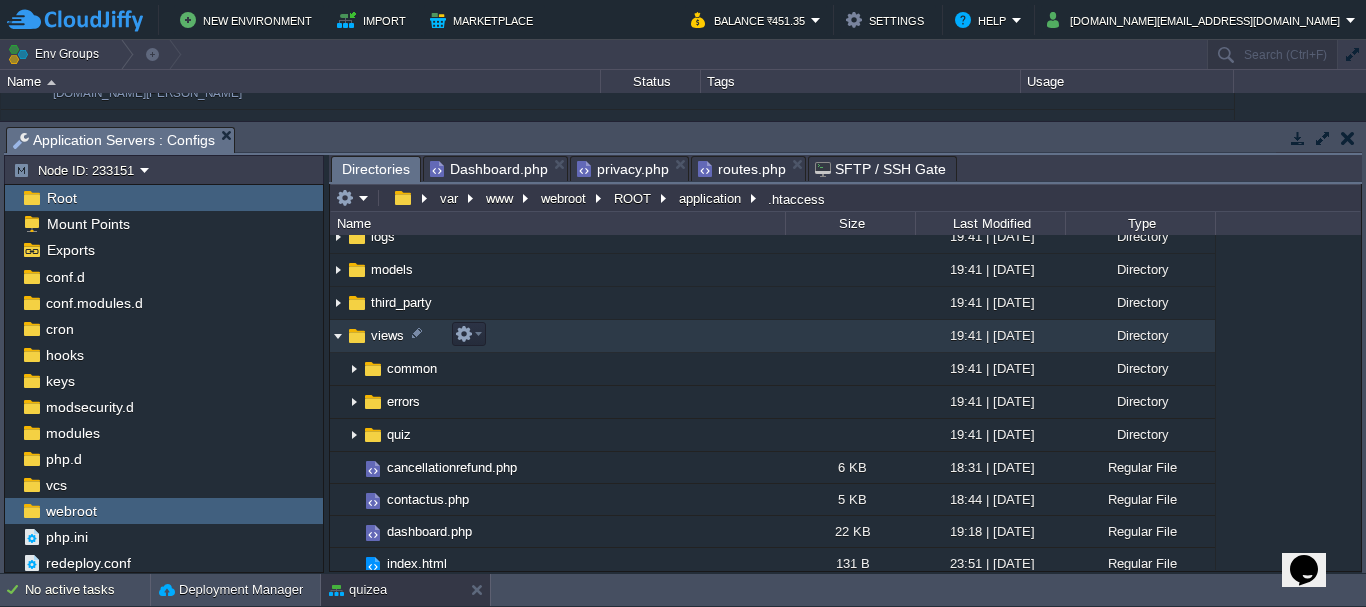 click at bounding box center [338, 336] 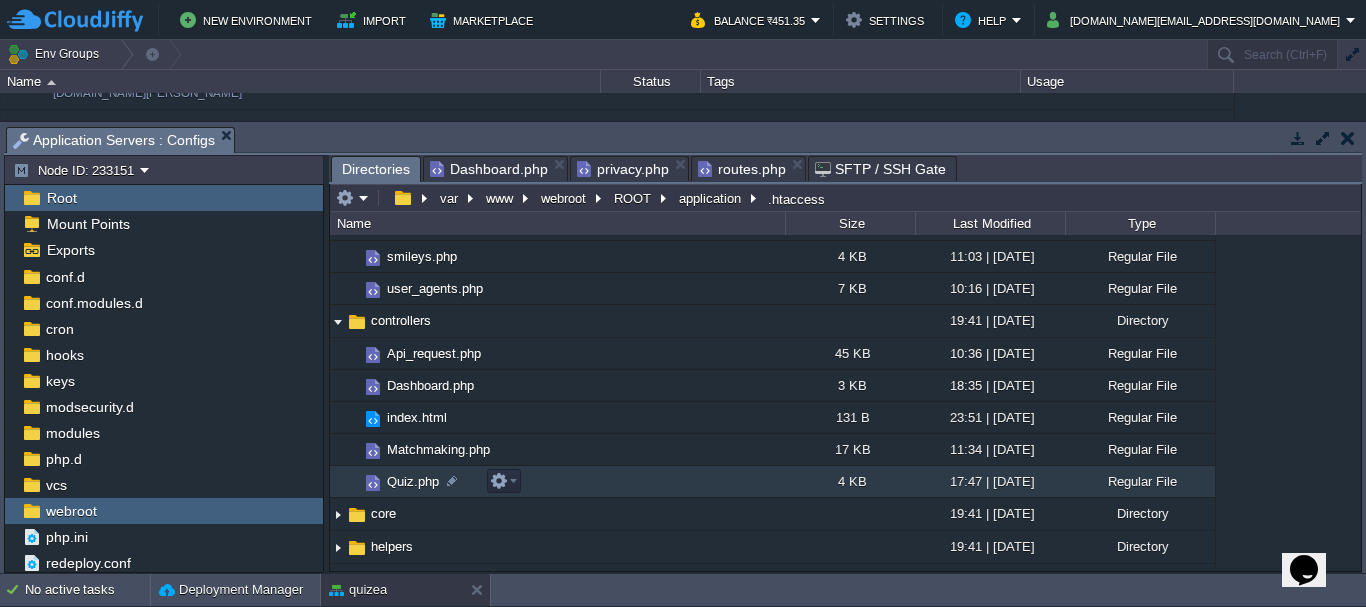 scroll, scrollTop: 496, scrollLeft: 0, axis: vertical 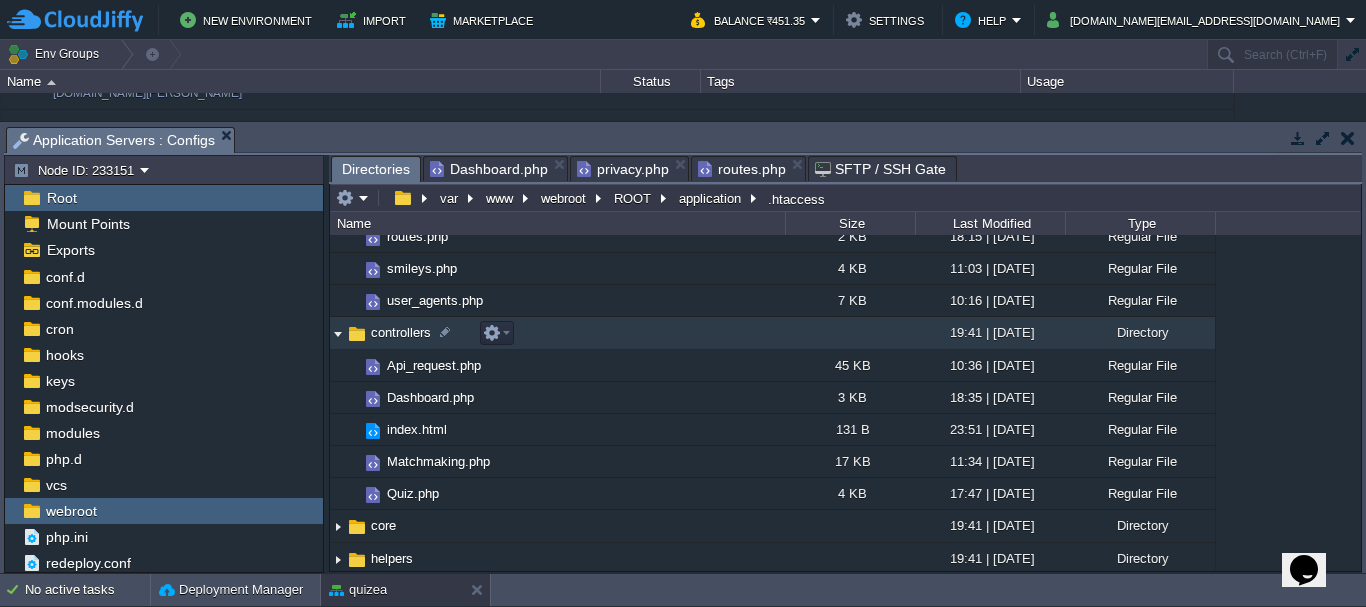 click at bounding box center (338, 333) 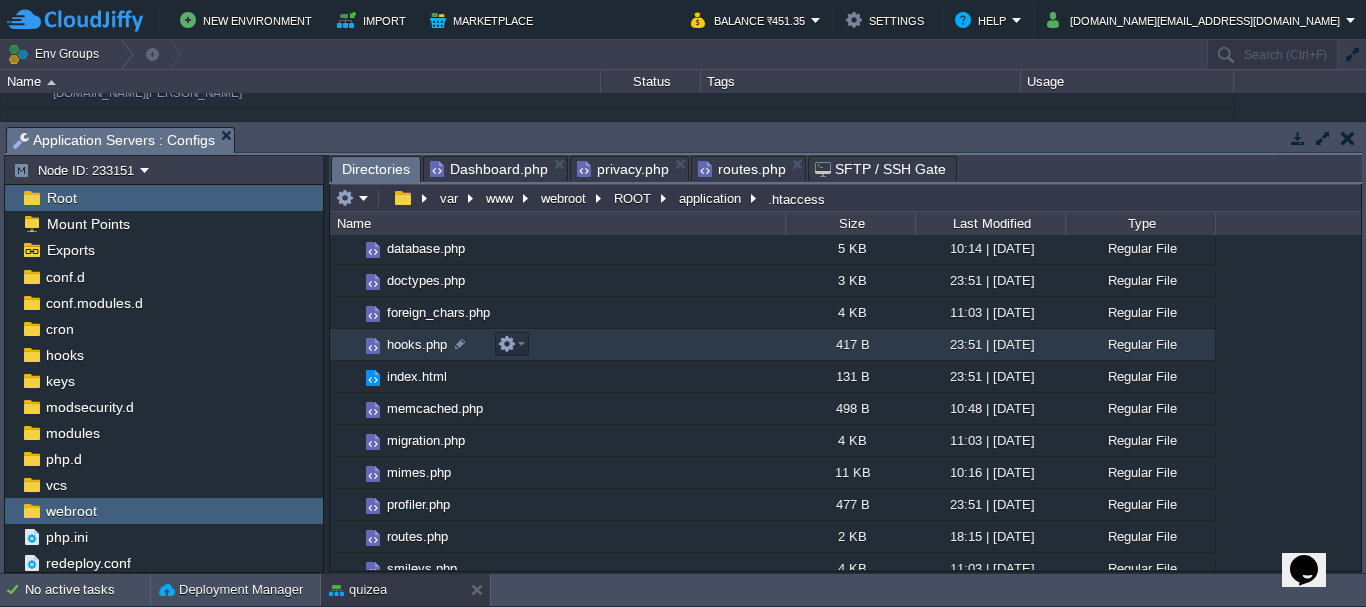 scroll, scrollTop: 0, scrollLeft: 0, axis: both 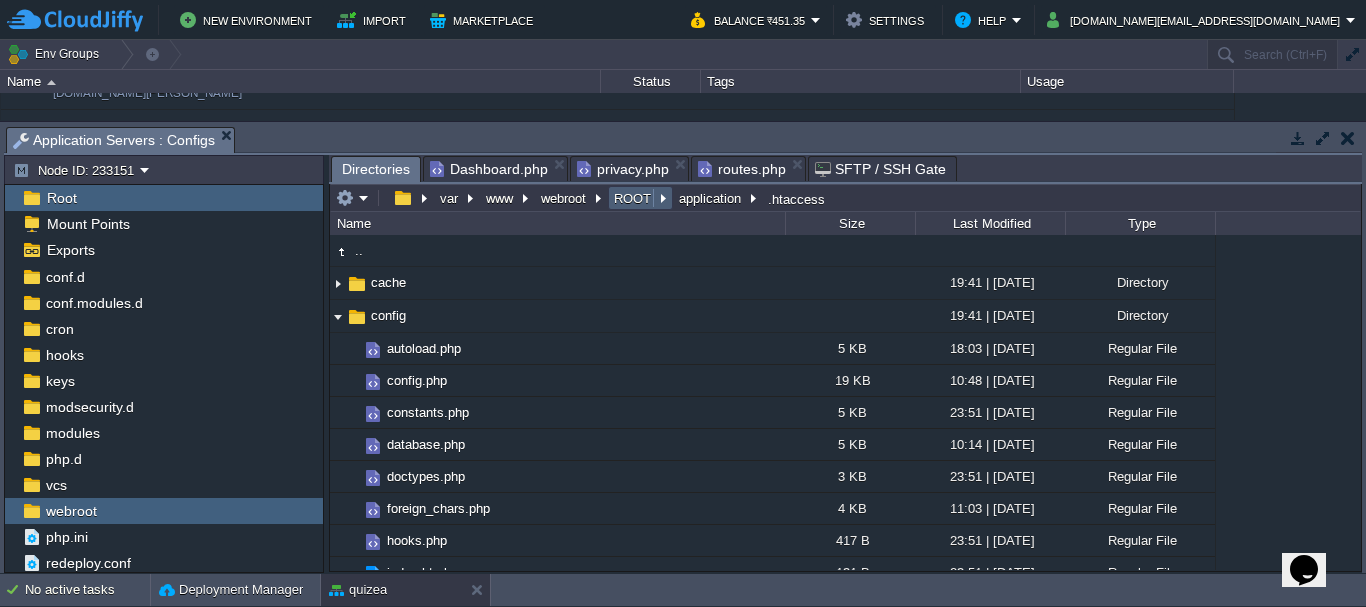 click on "ROOT" at bounding box center [633, 198] 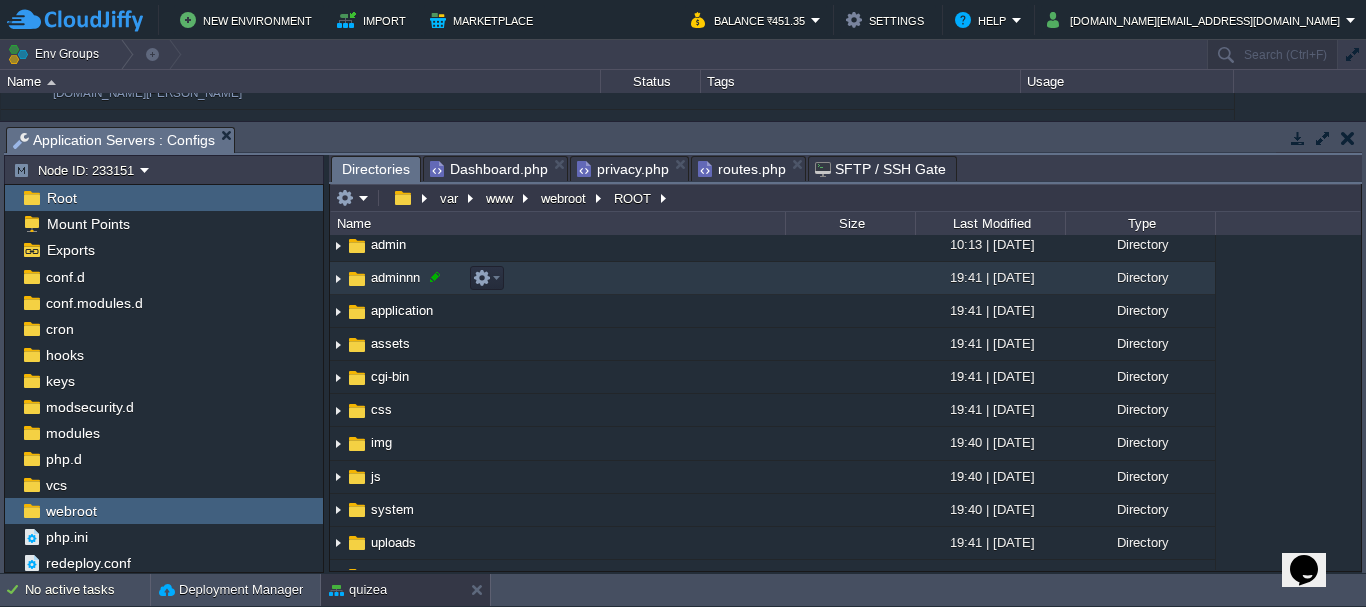 scroll, scrollTop: 0, scrollLeft: 0, axis: both 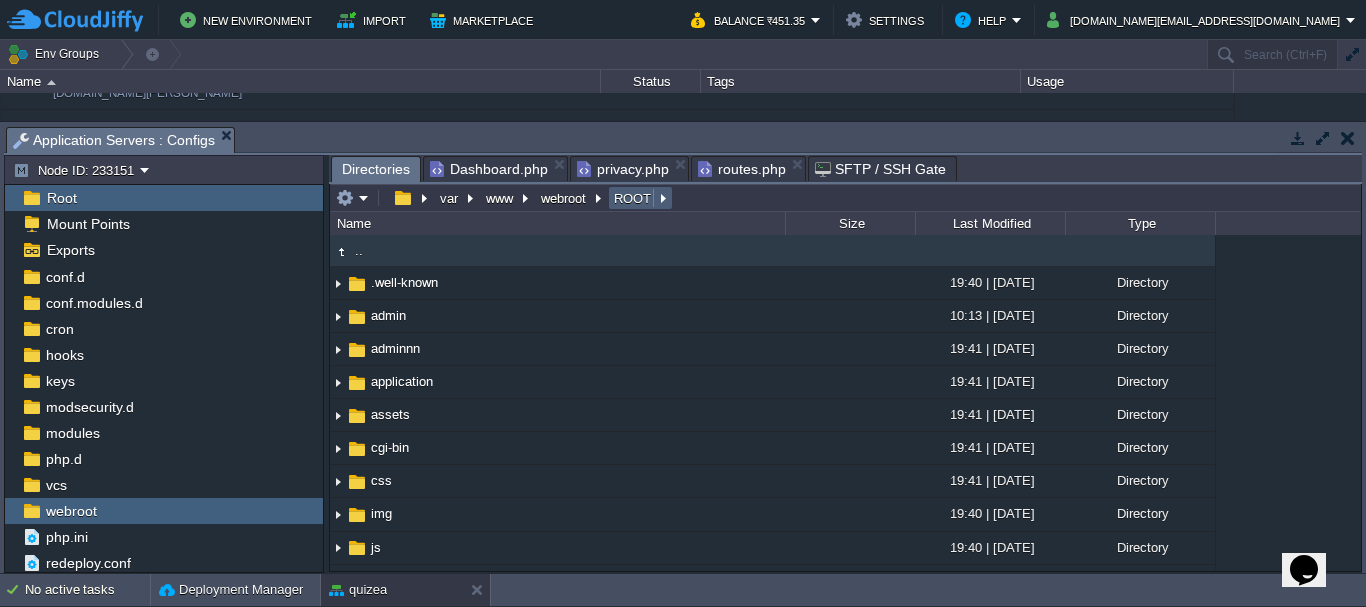 click on "ROOT" at bounding box center (633, 198) 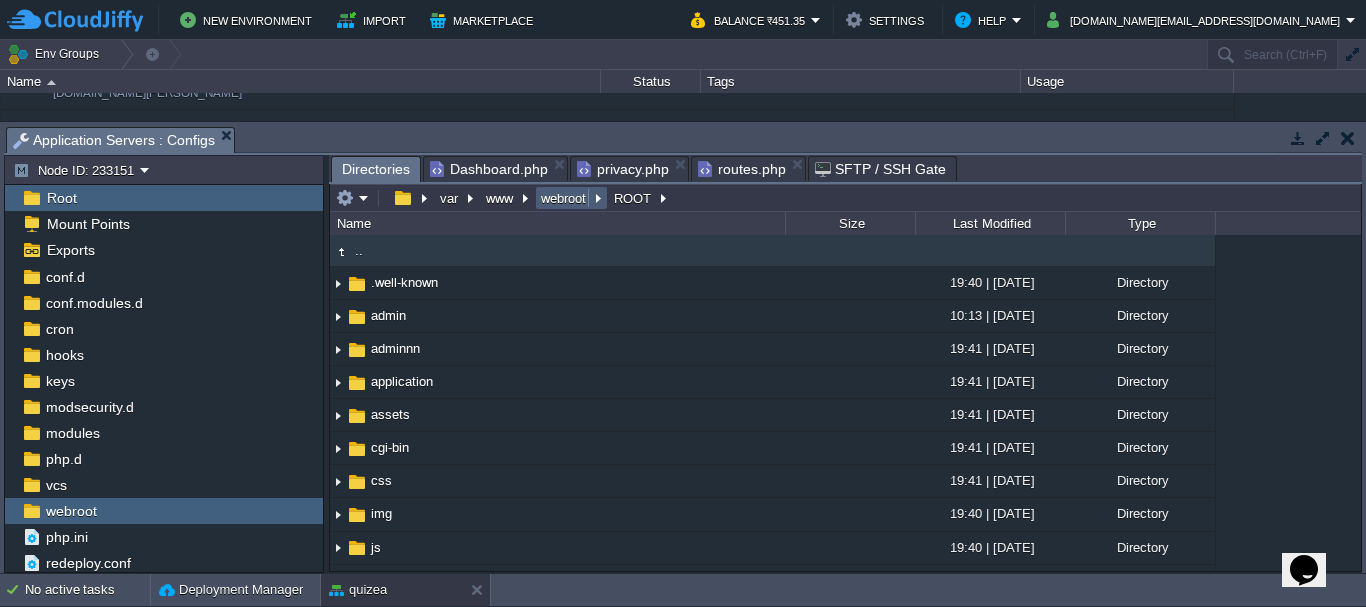 click on "webroot" at bounding box center [564, 198] 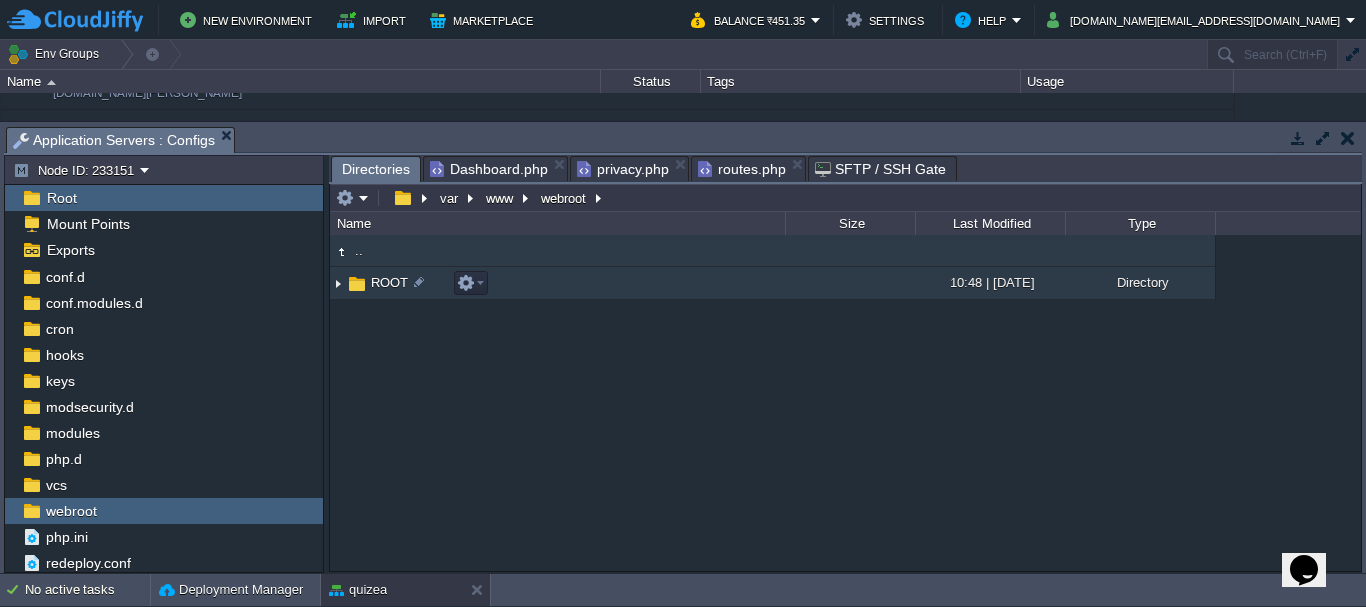 click at bounding box center (338, 283) 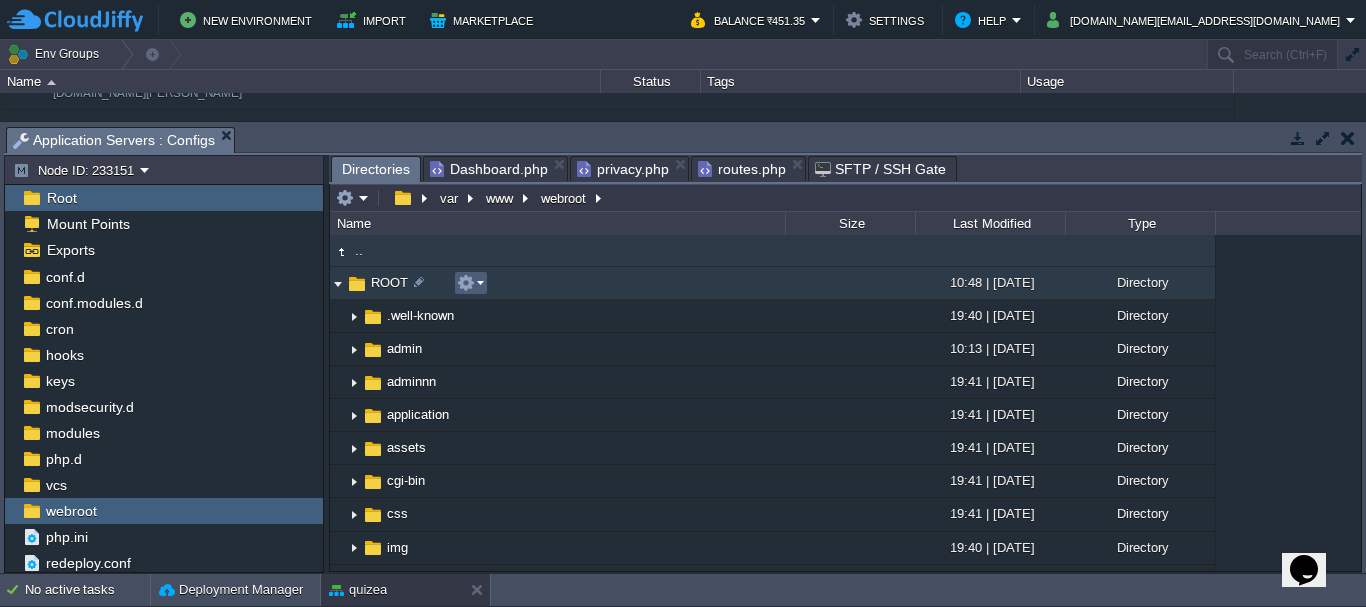 click at bounding box center [470, 283] 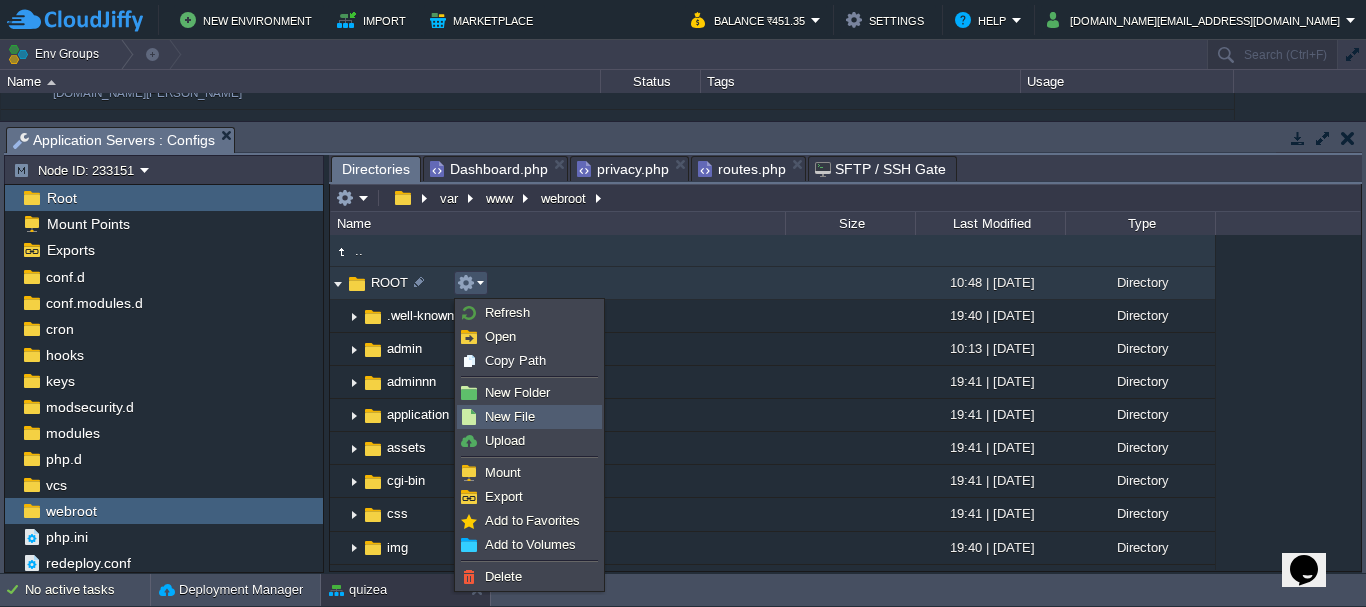 click on "New File" at bounding box center [529, 417] 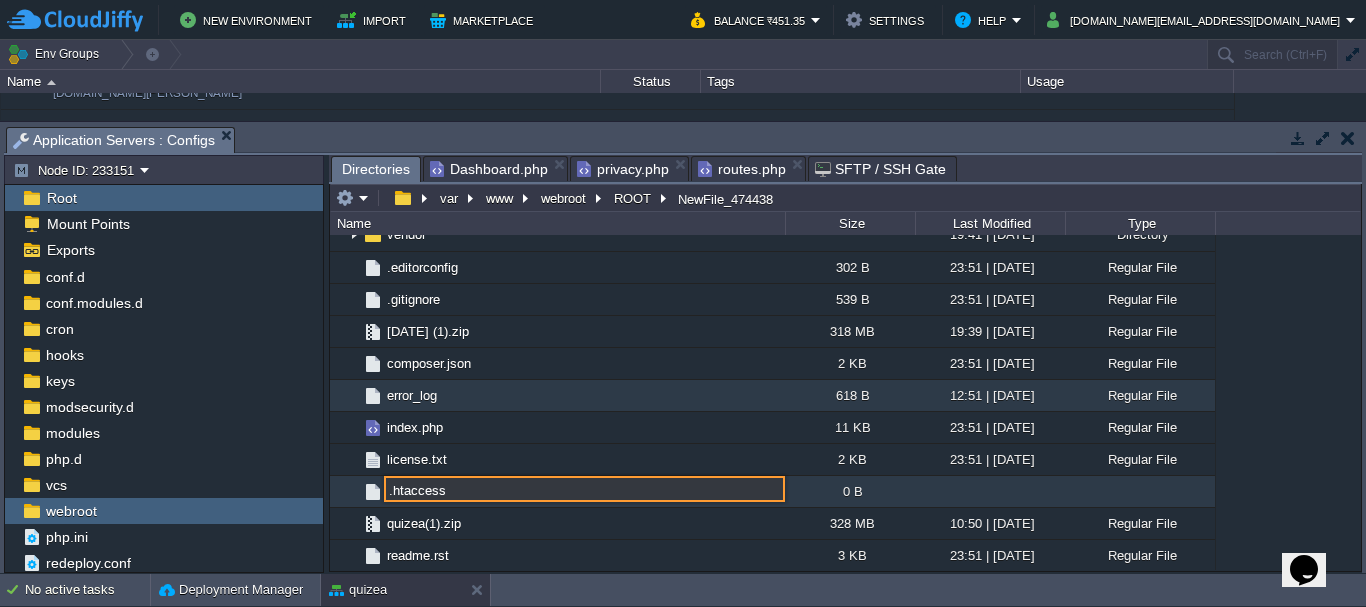 type on ".htaccess" 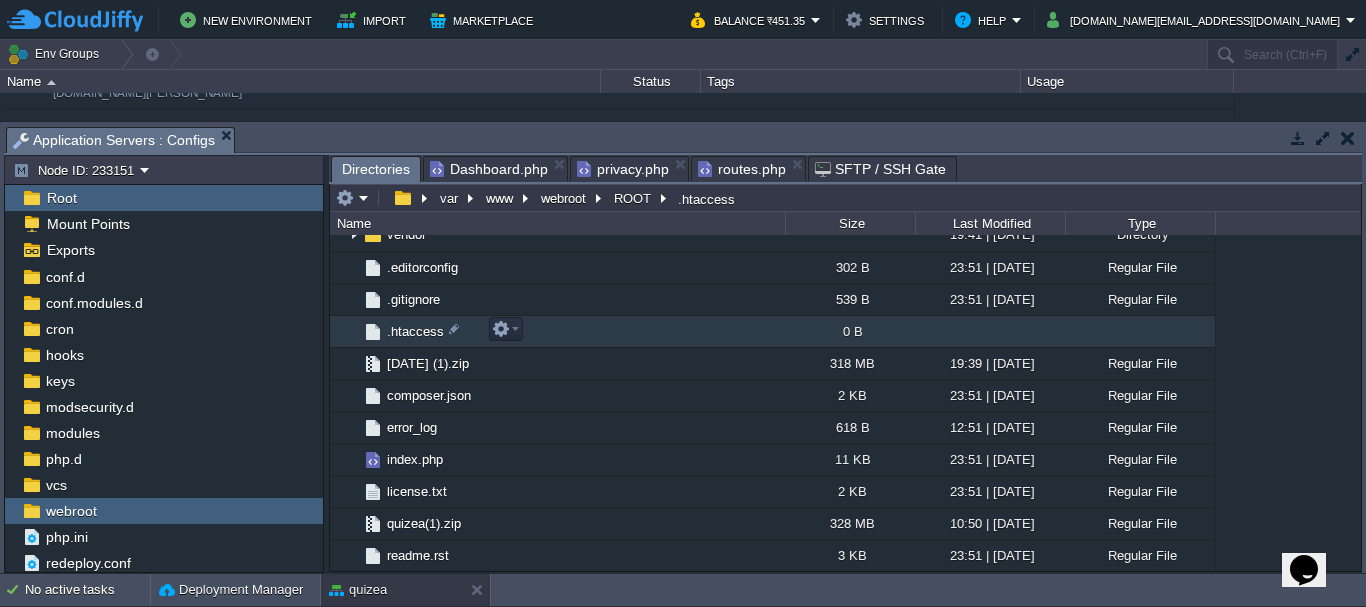 click on ".htaccess" at bounding box center (415, 331) 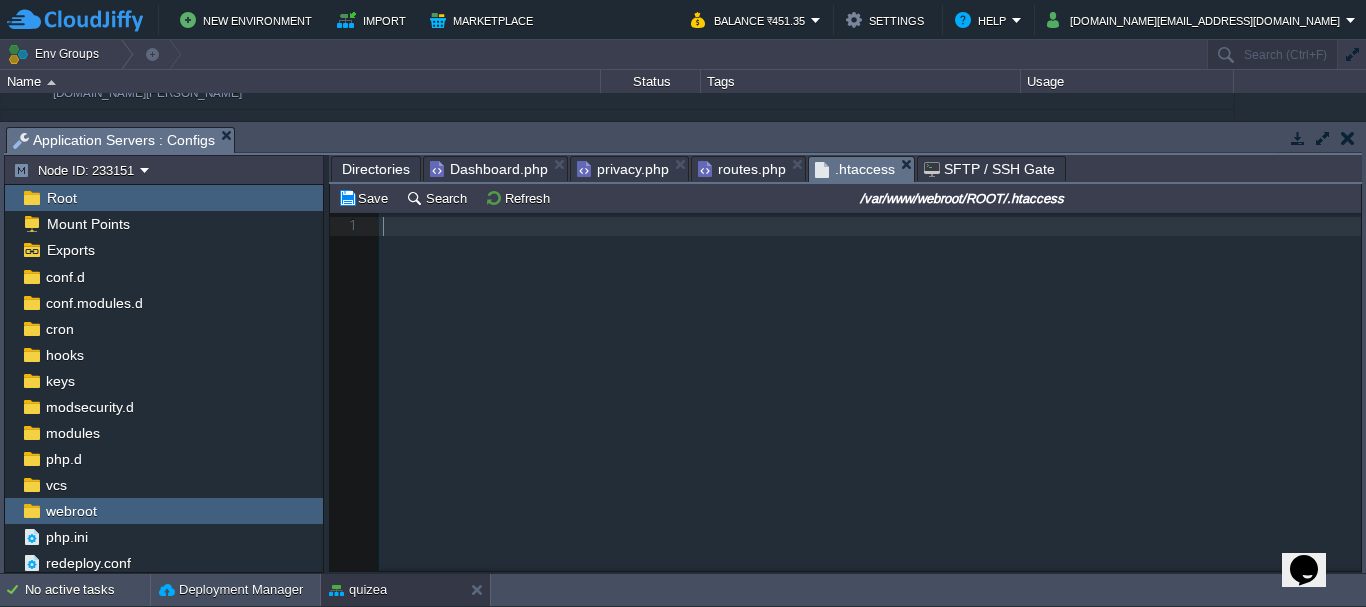 scroll, scrollTop: 7, scrollLeft: 0, axis: vertical 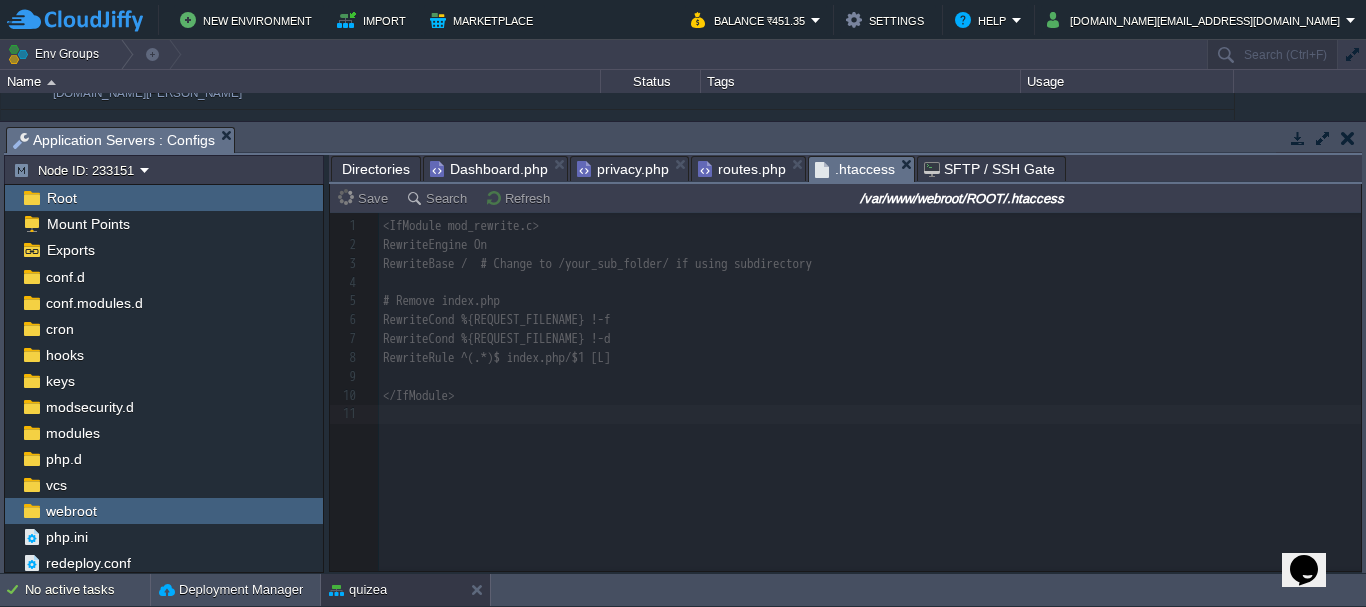 click on "Directories" at bounding box center [376, 169] 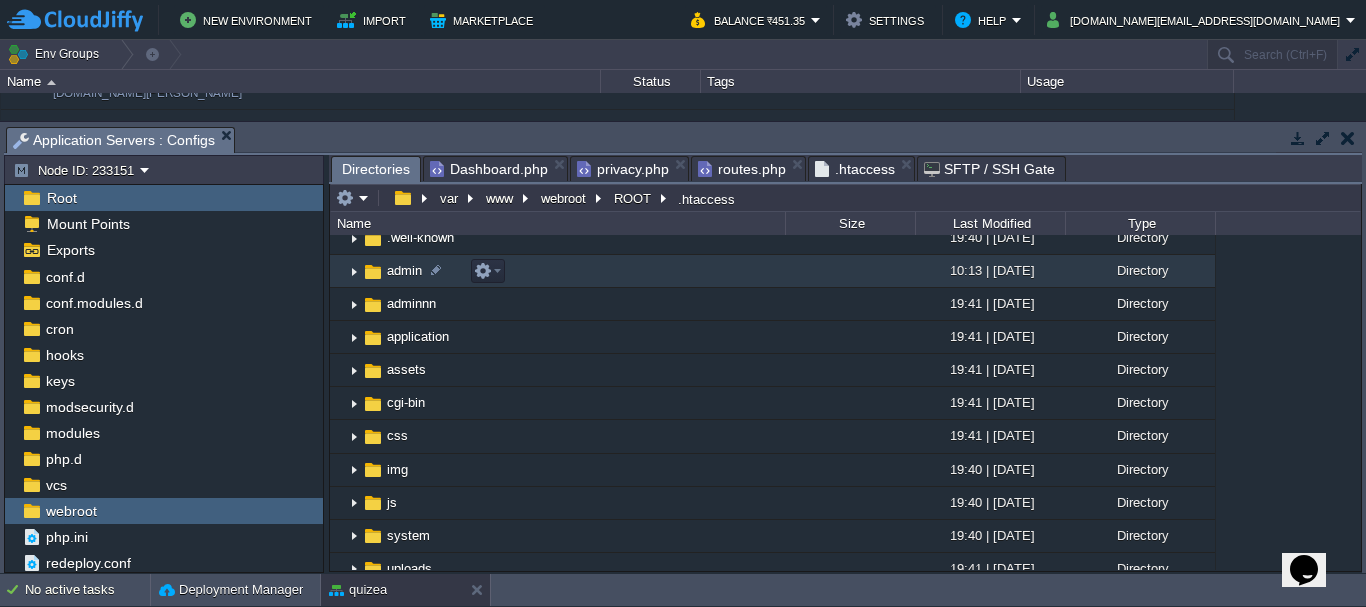 scroll, scrollTop: 0, scrollLeft: 0, axis: both 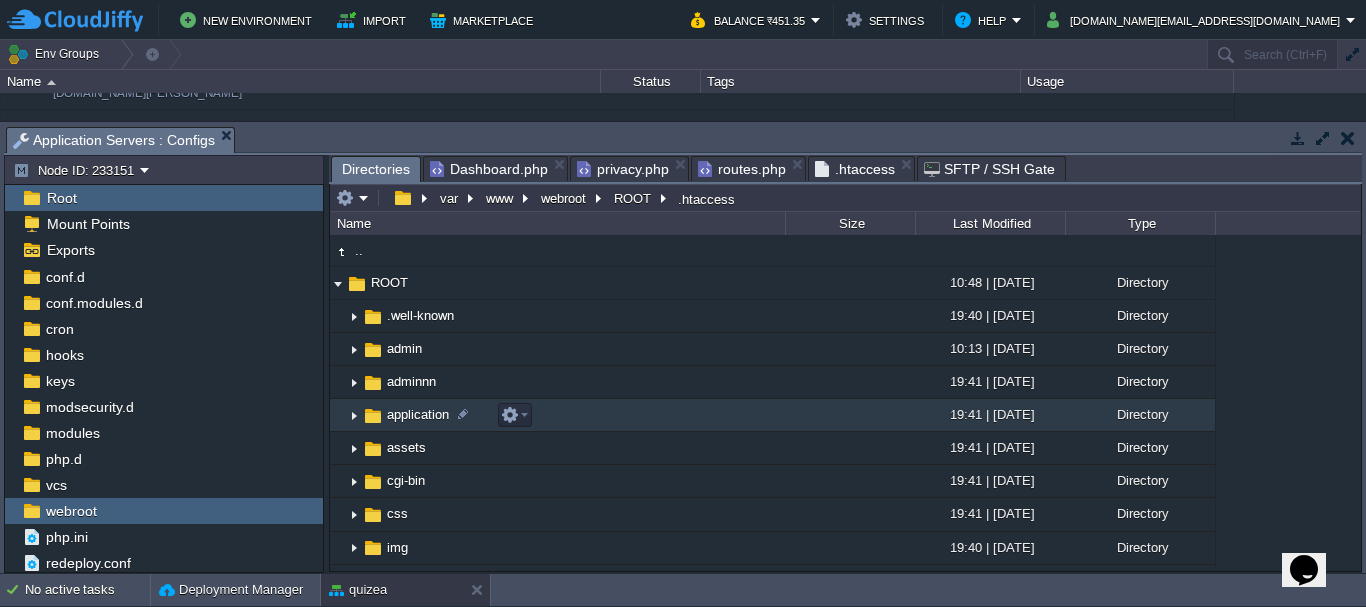 click at bounding box center (354, 415) 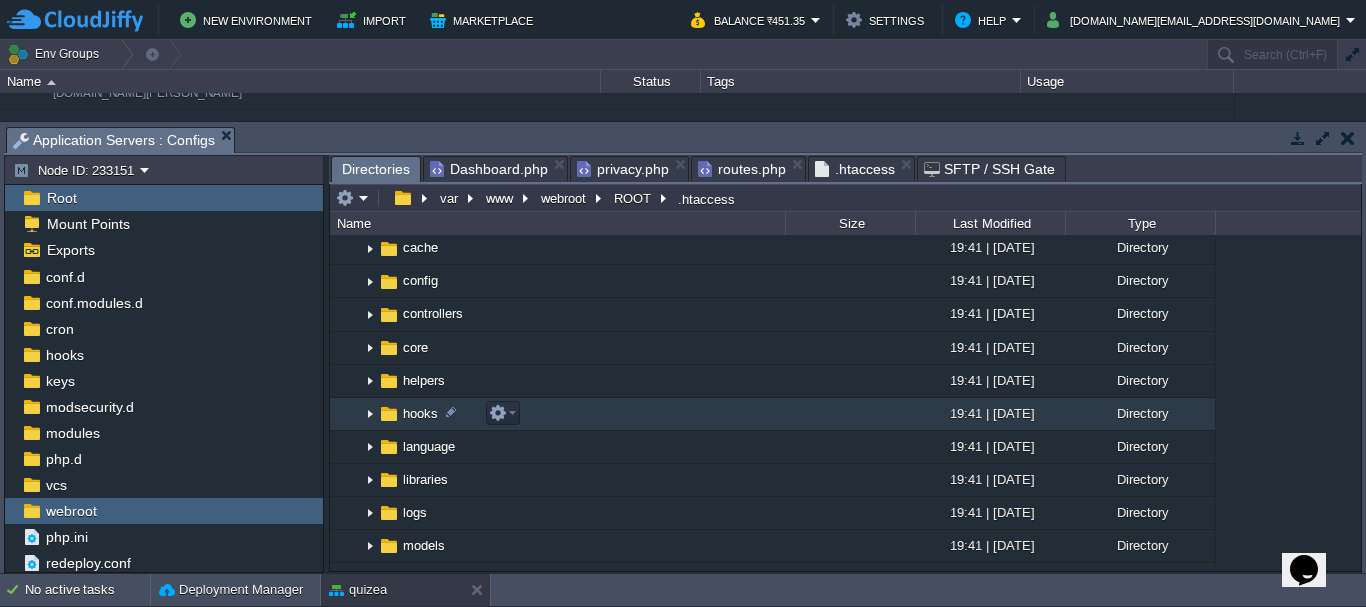 scroll, scrollTop: 100, scrollLeft: 0, axis: vertical 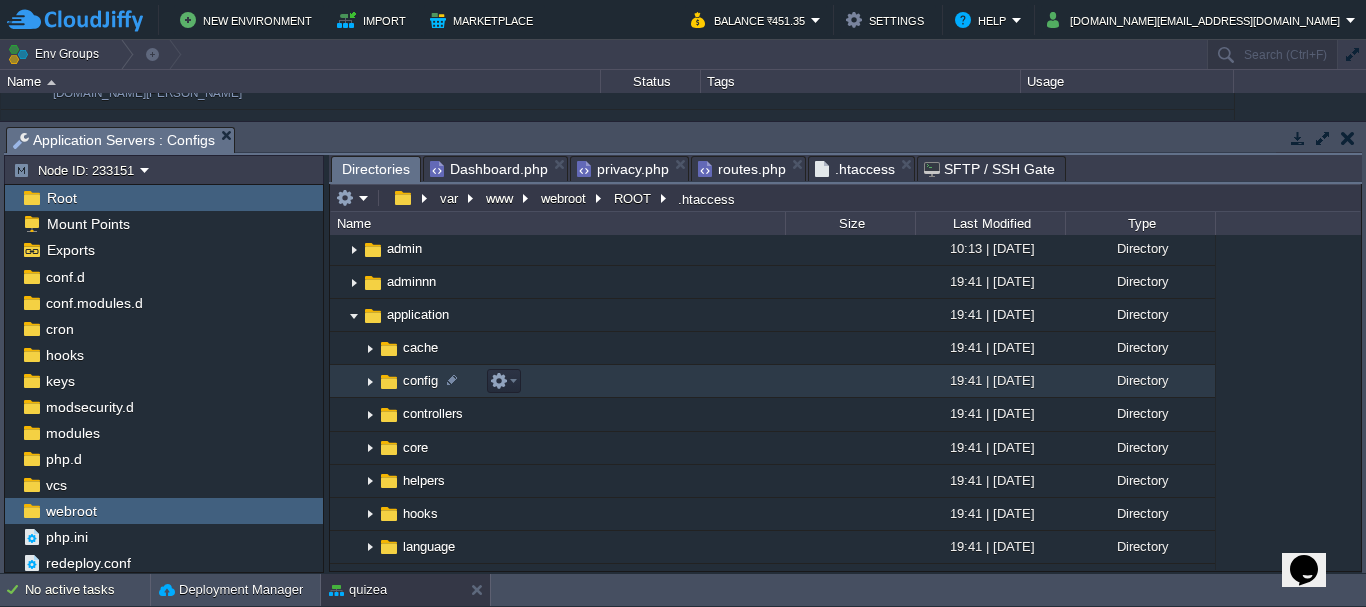 click at bounding box center [370, 381] 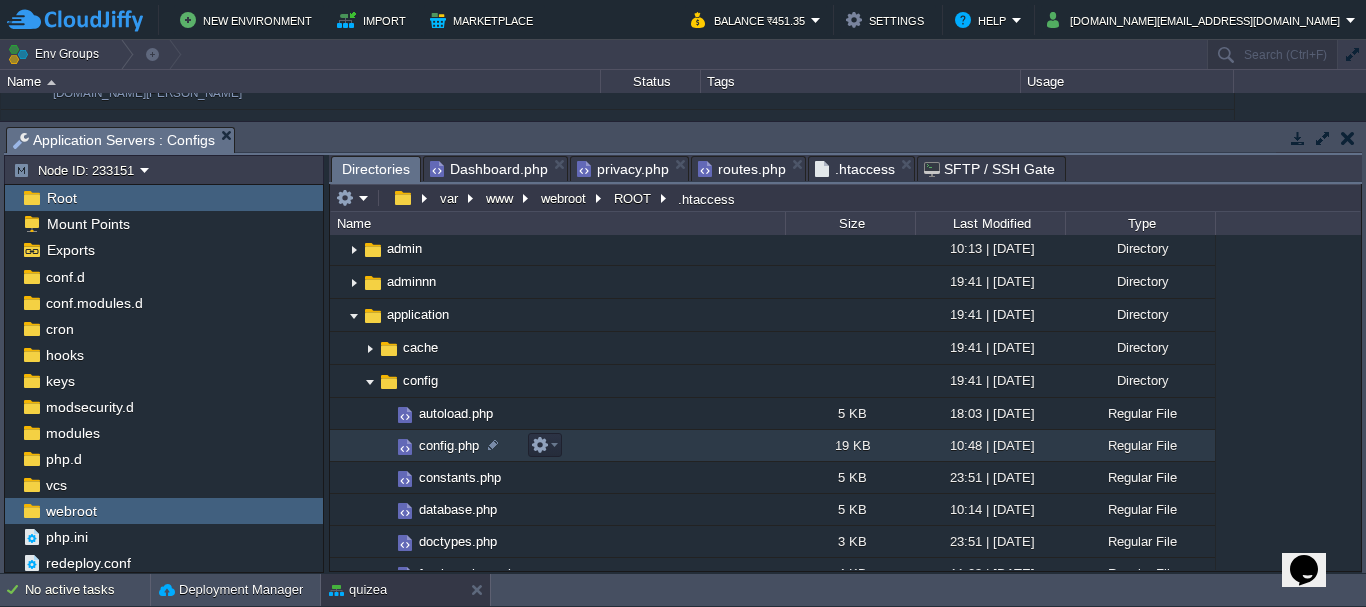 click on "config.php" at bounding box center (449, 445) 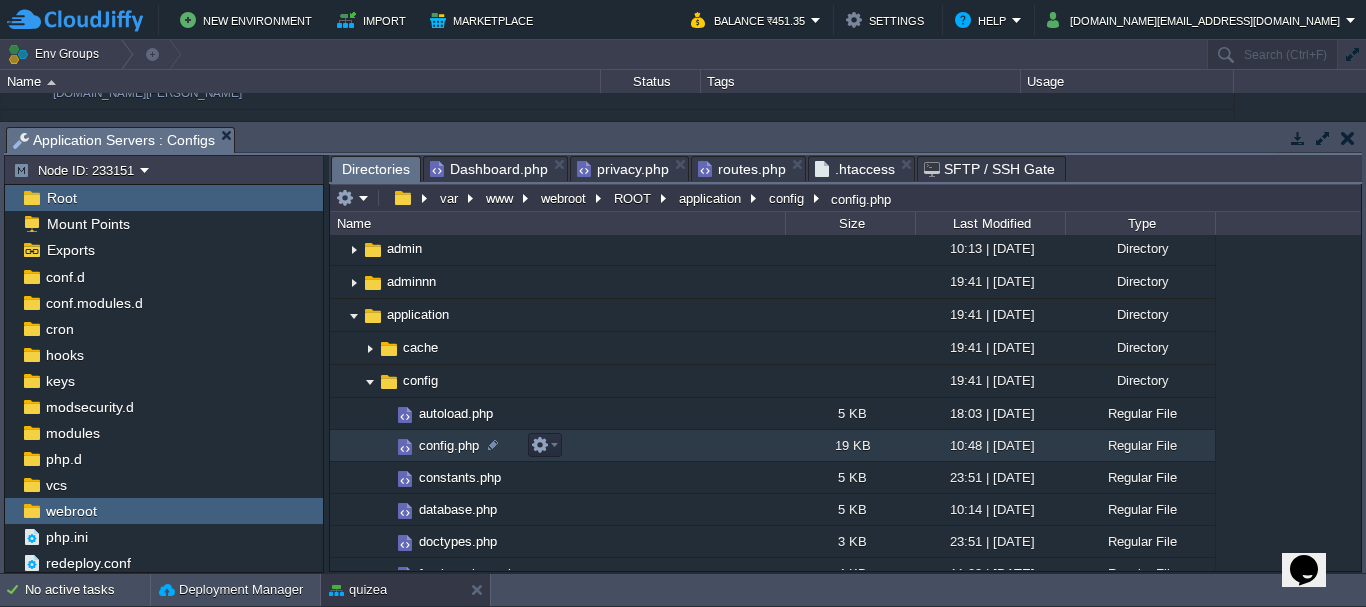 click on "config.php" at bounding box center [449, 445] 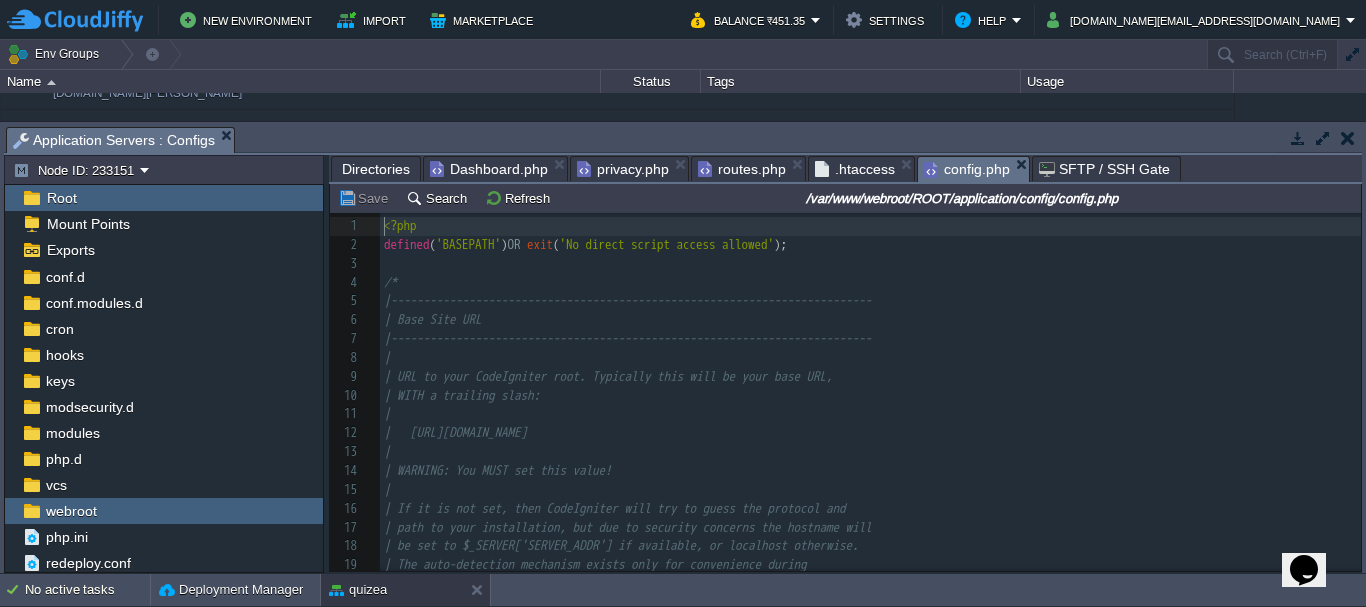 scroll, scrollTop: 7, scrollLeft: 0, axis: vertical 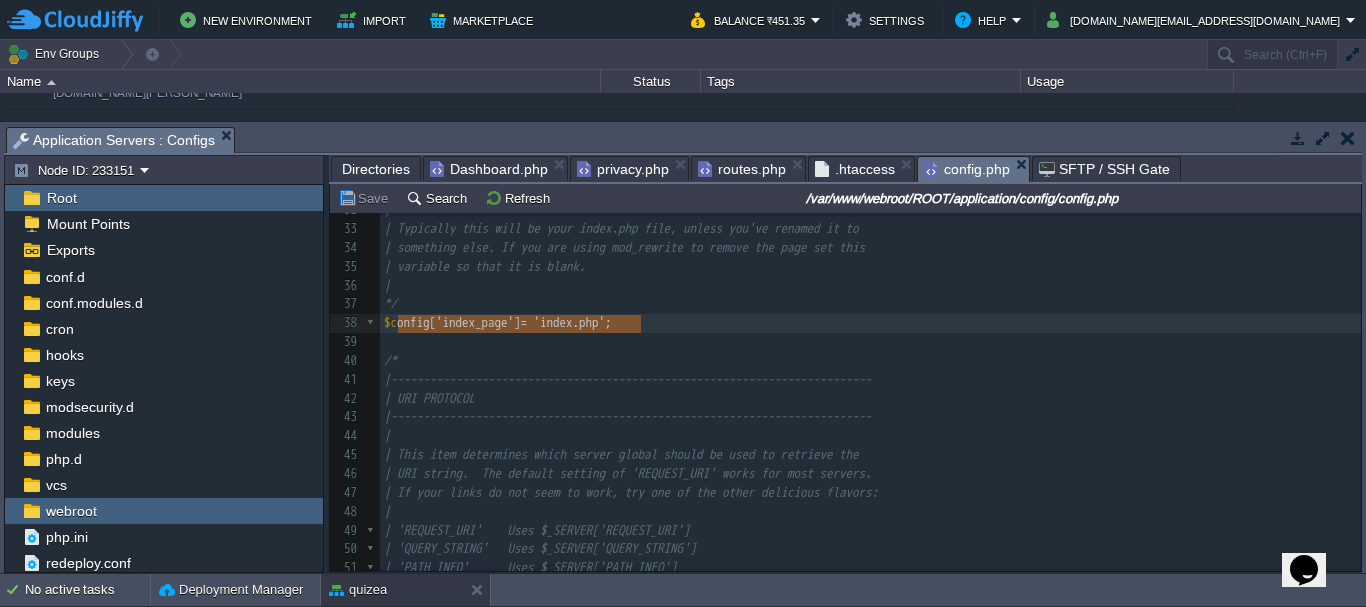 type on "$config['index_page'] = 'index.php';" 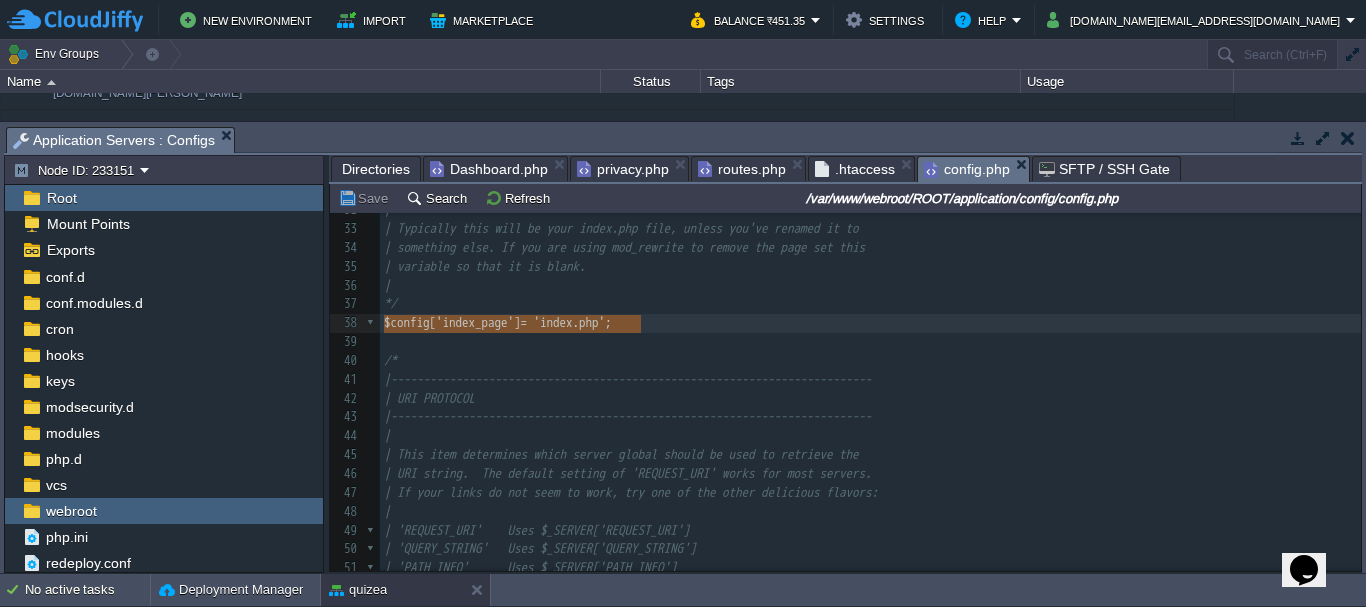 drag, startPoint x: 648, startPoint y: 329, endPoint x: 357, endPoint y: 332, distance: 291.01547 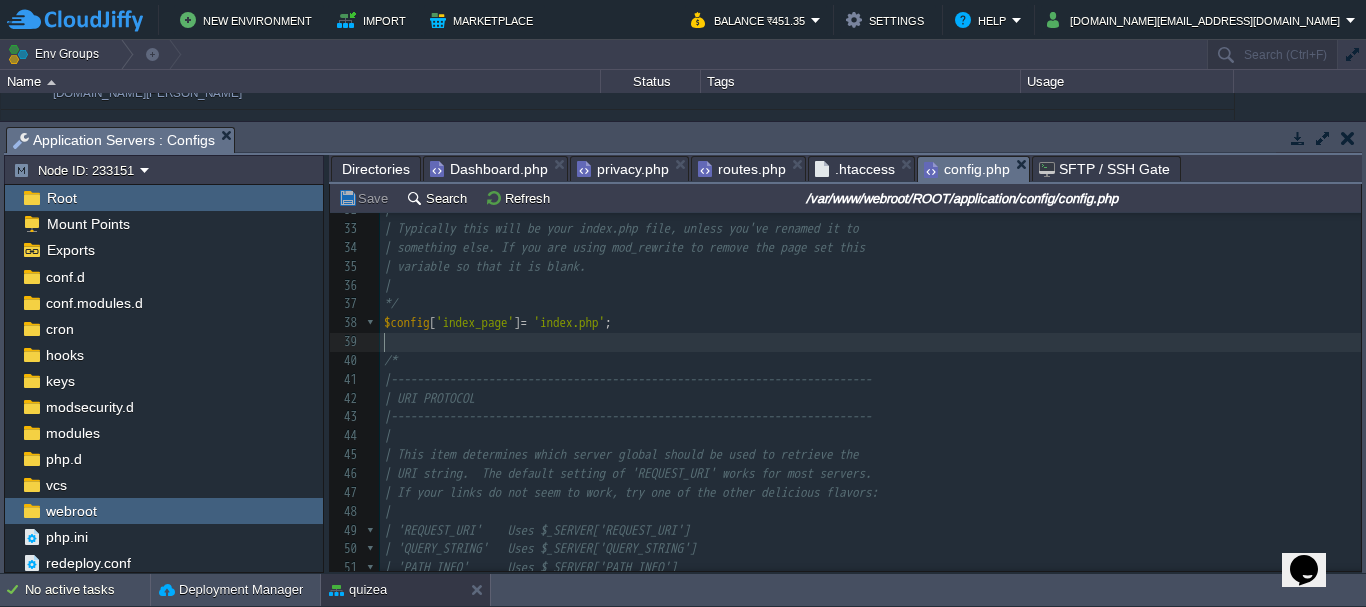 click on "​" at bounding box center (870, 342) 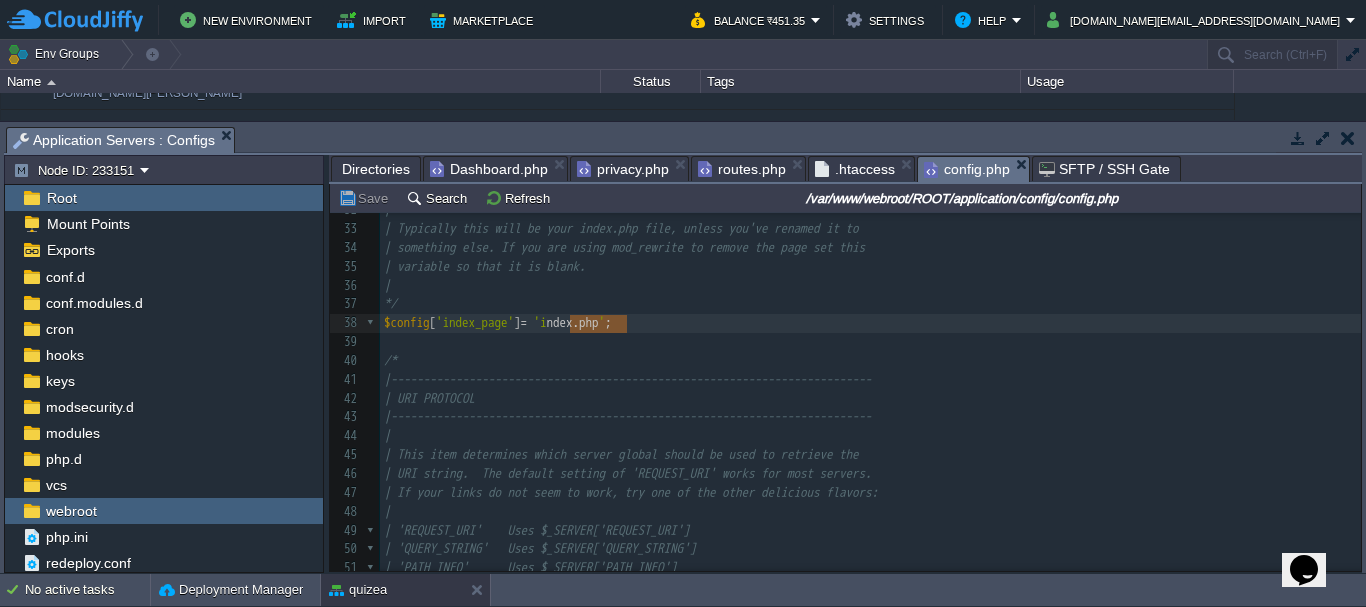 type on "index.php" 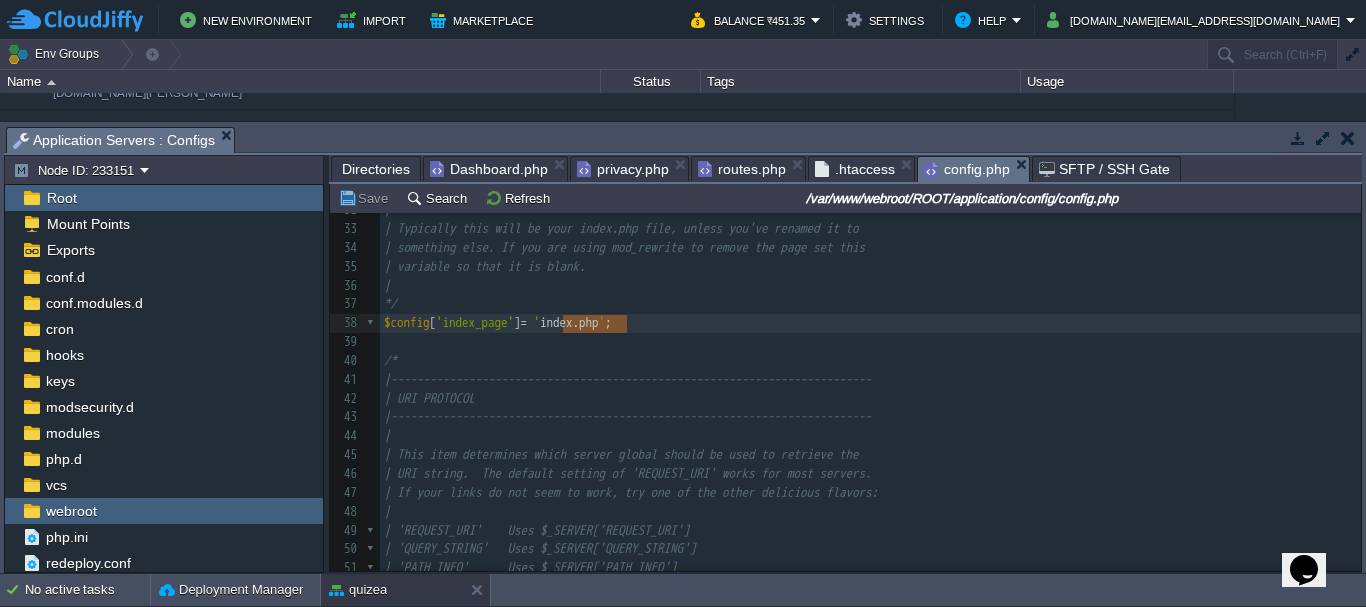 drag, startPoint x: 627, startPoint y: 324, endPoint x: 566, endPoint y: 319, distance: 61.204575 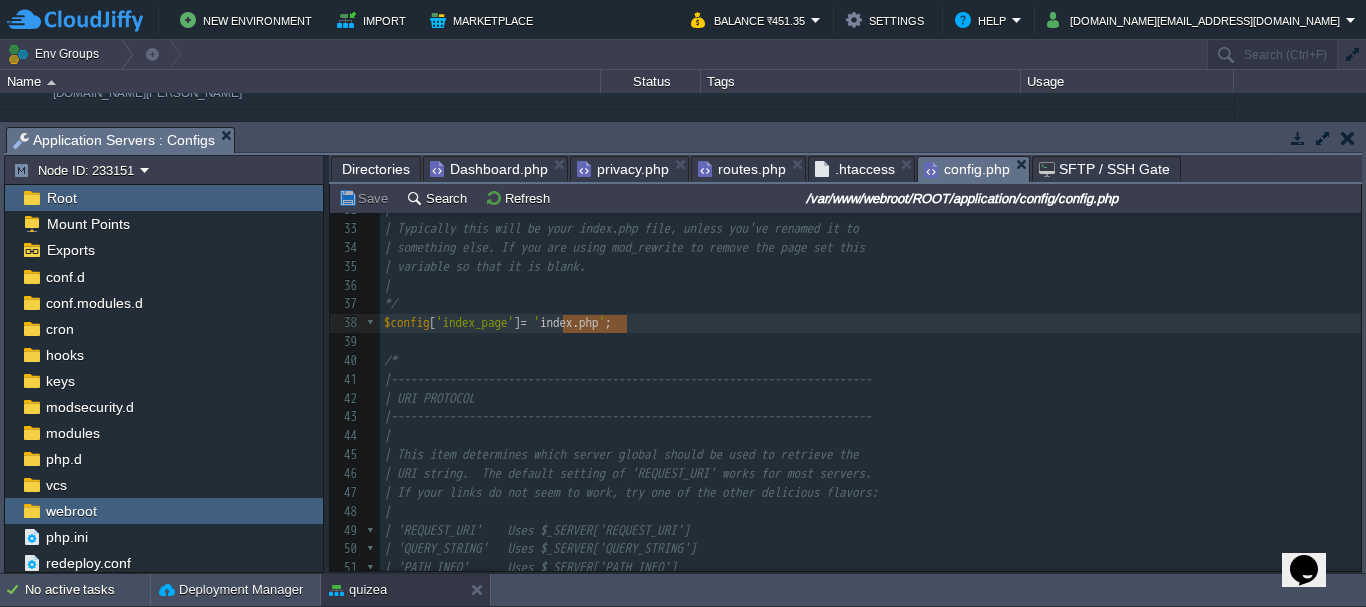 type 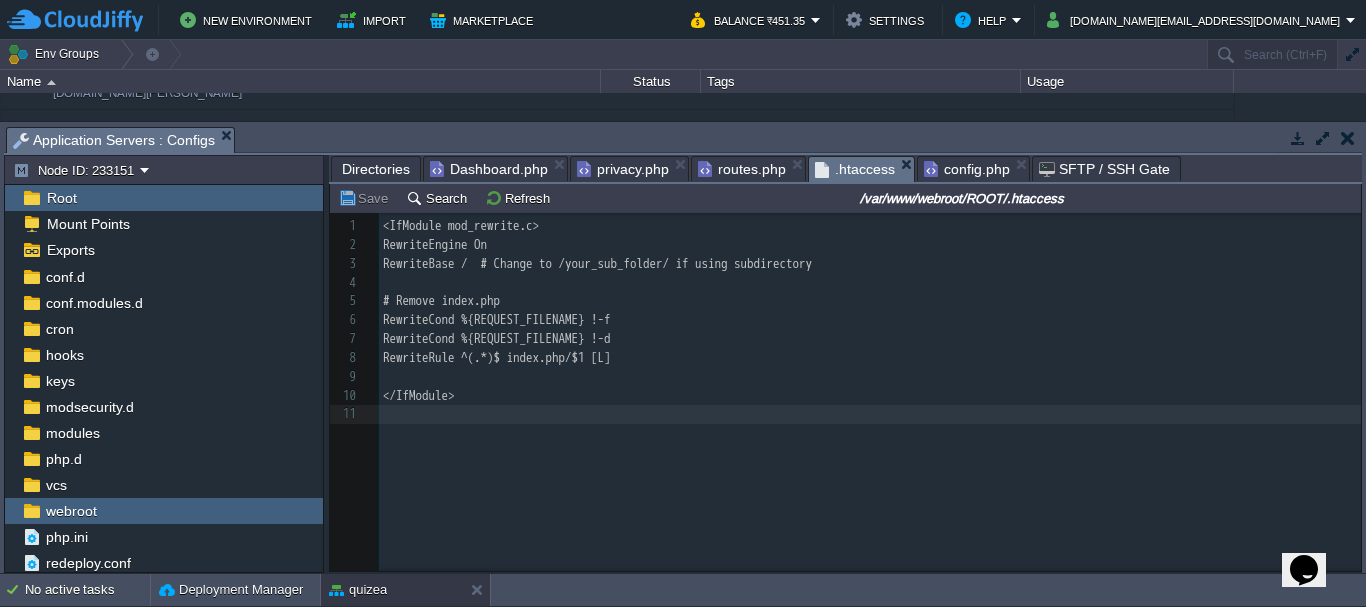 click on ".htaccess" at bounding box center (855, 169) 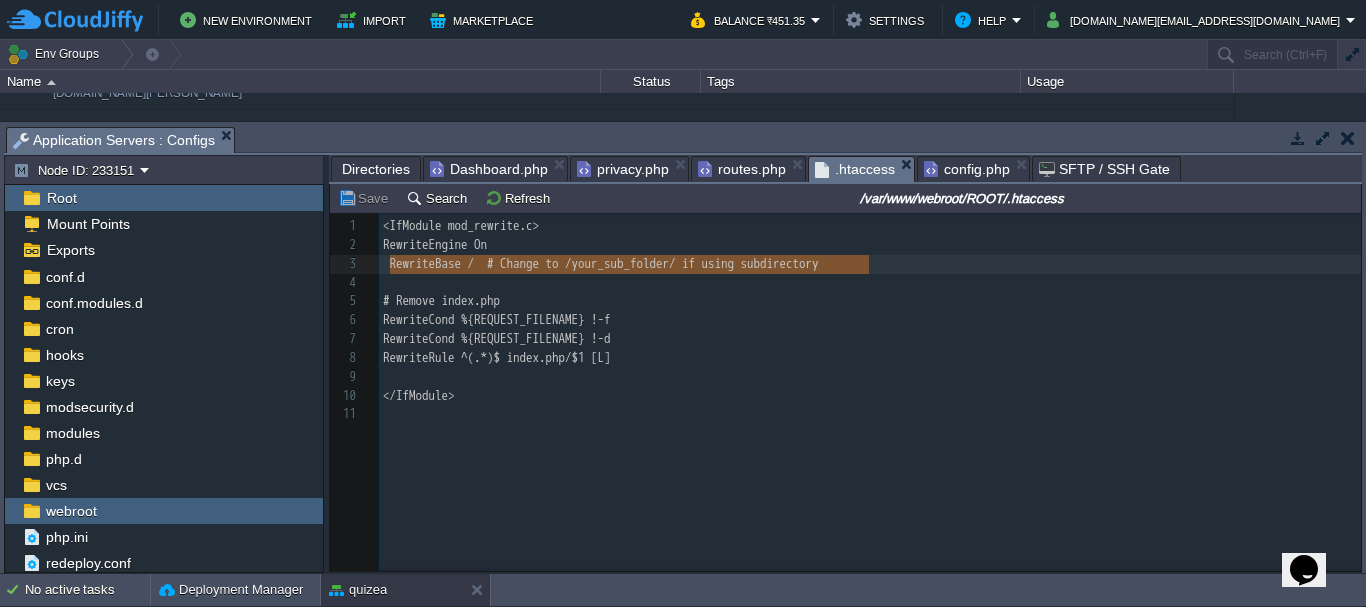 type on "RewriteBase /  # Change to /your_sub_folder/ if using subdirectory" 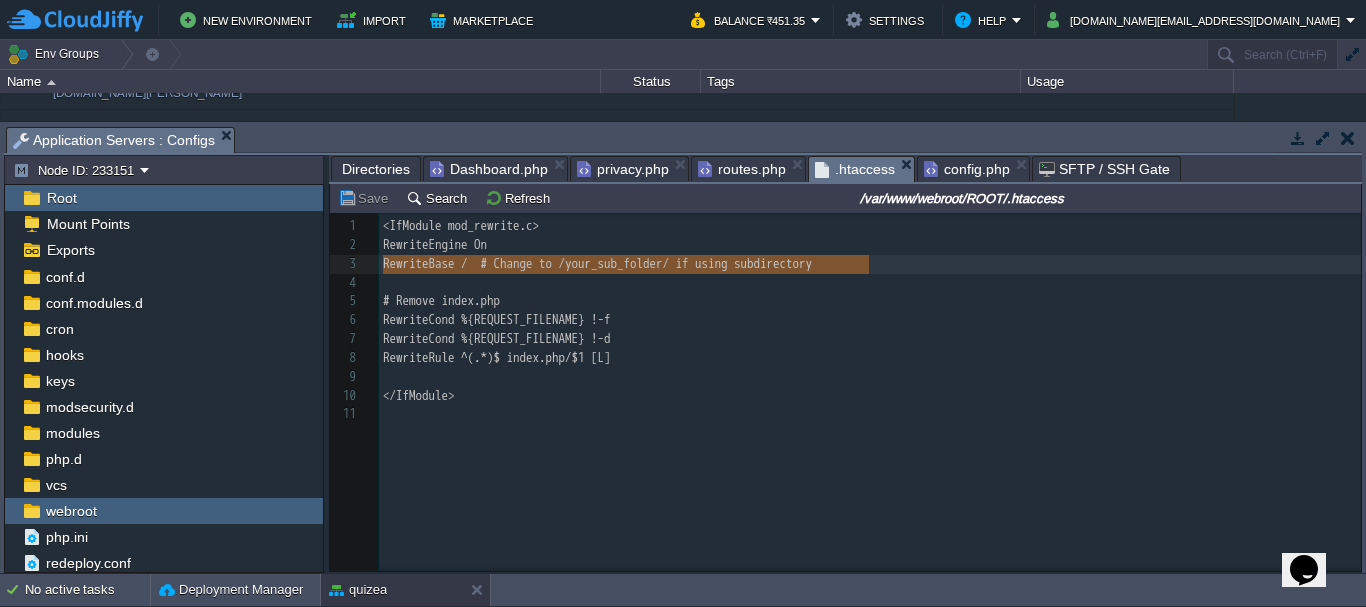 scroll, scrollTop: 7, scrollLeft: 7, axis: both 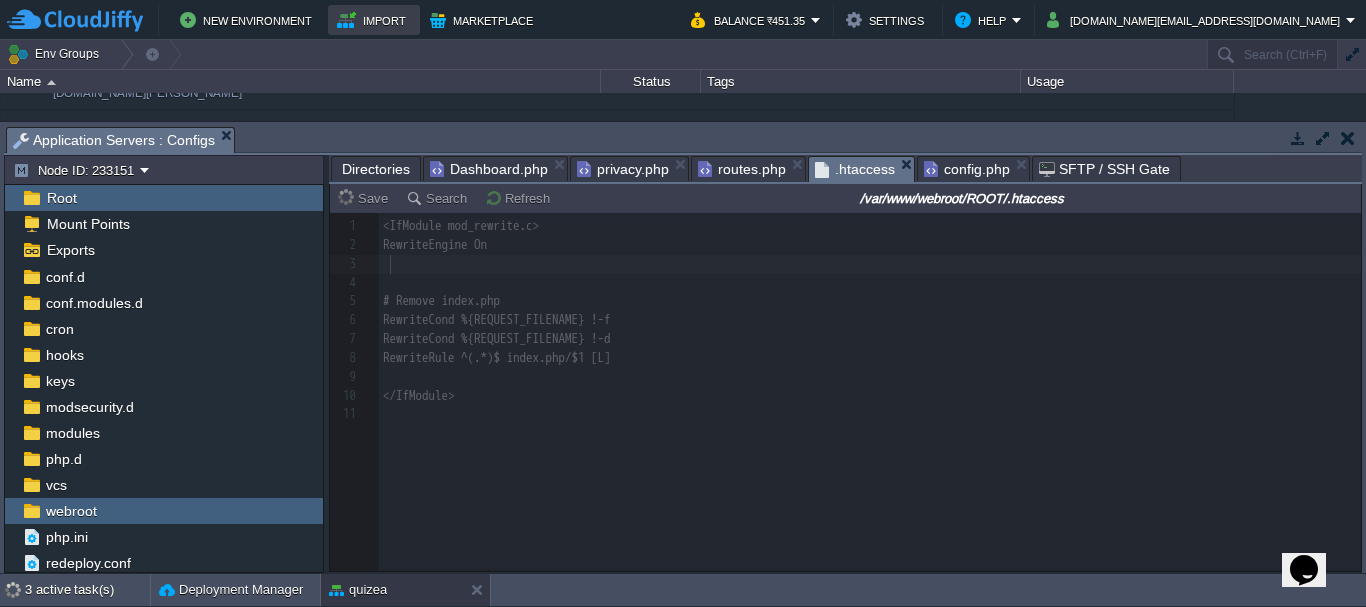 type 